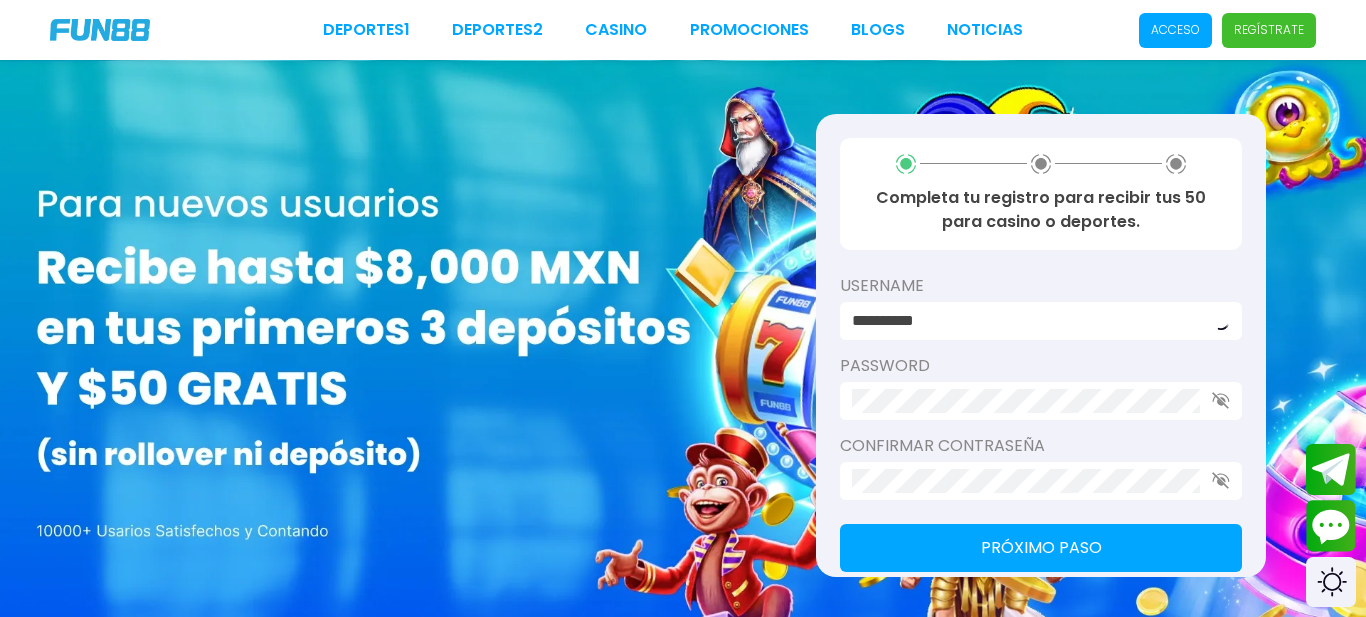 scroll, scrollTop: 0, scrollLeft: 0, axis: both 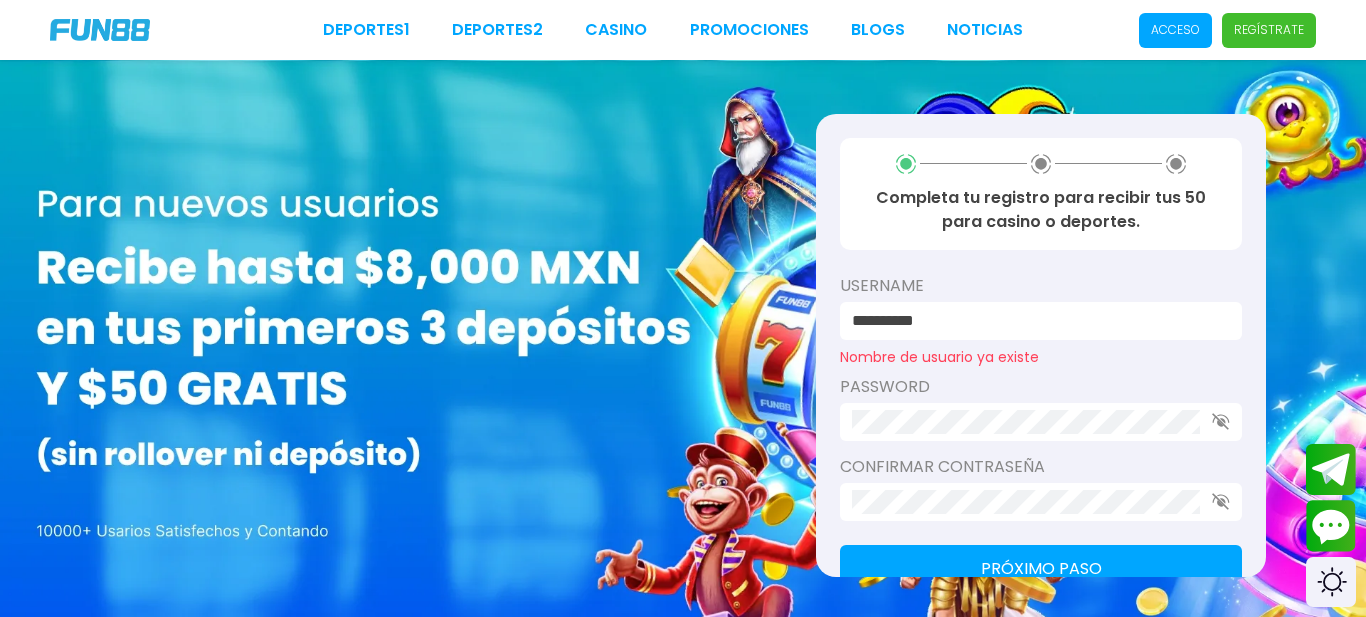 click on "**********" at bounding box center [1041, 345] 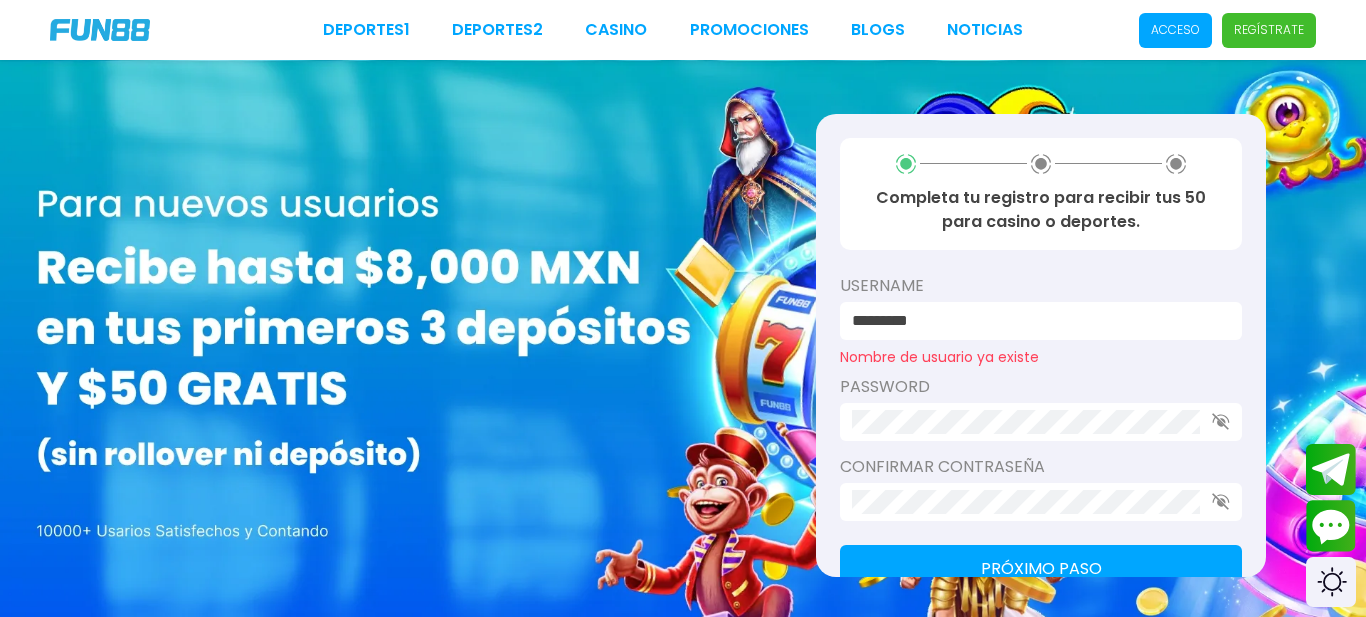 click on "*********" at bounding box center (1035, 321) 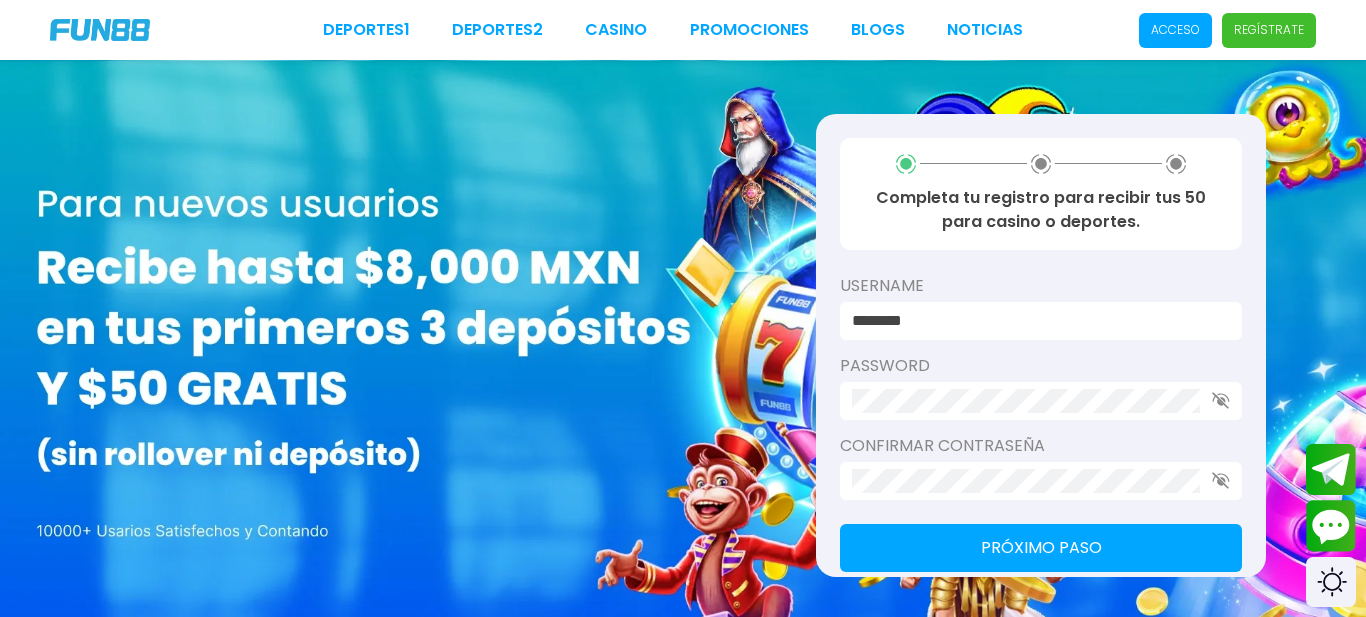 type on "********" 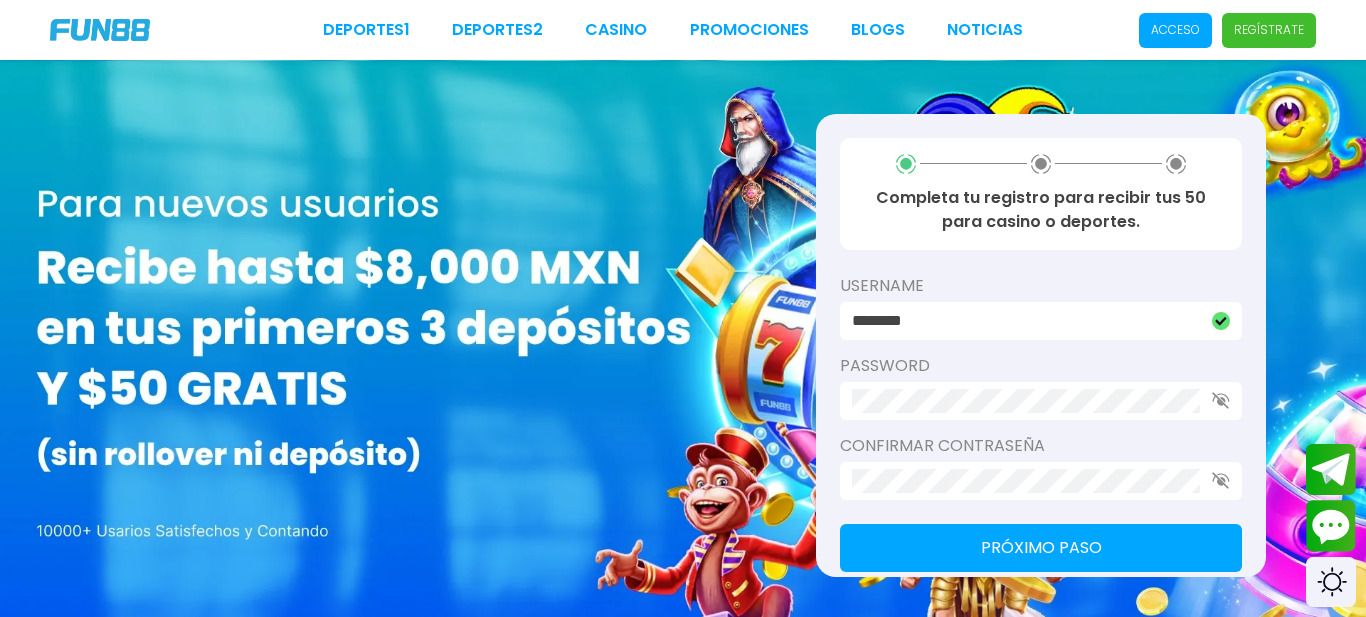 click at bounding box center [1041, 481] 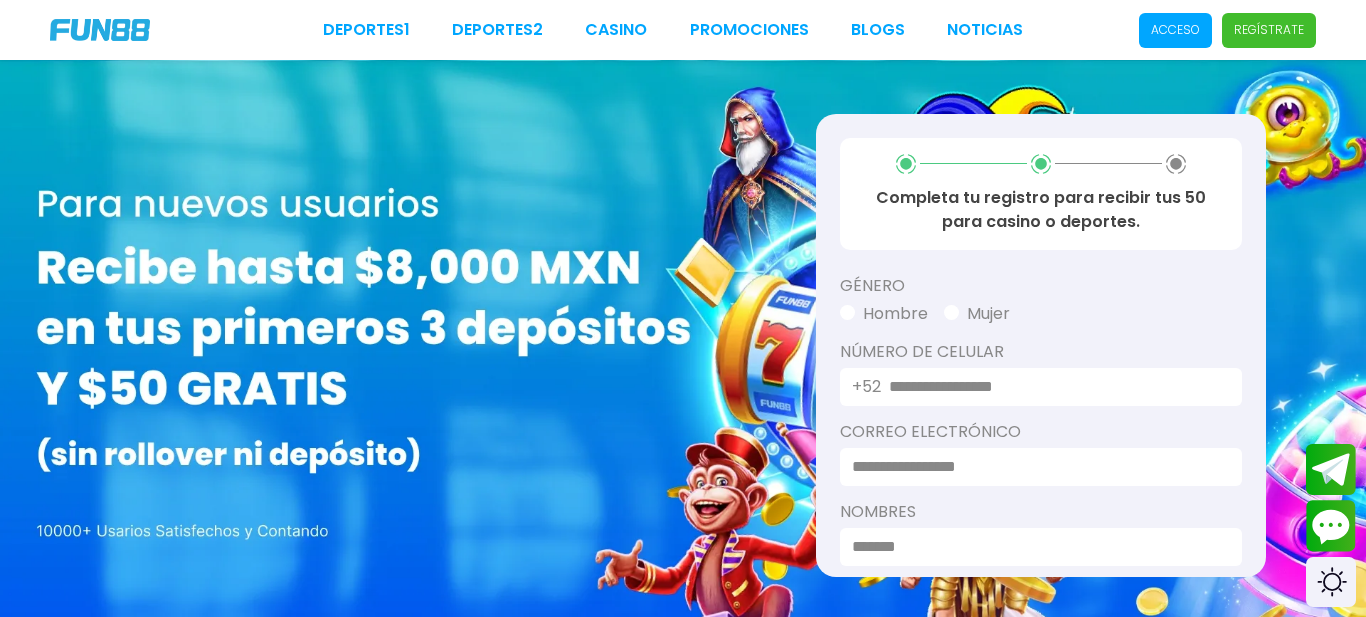 click at bounding box center [847, 312] 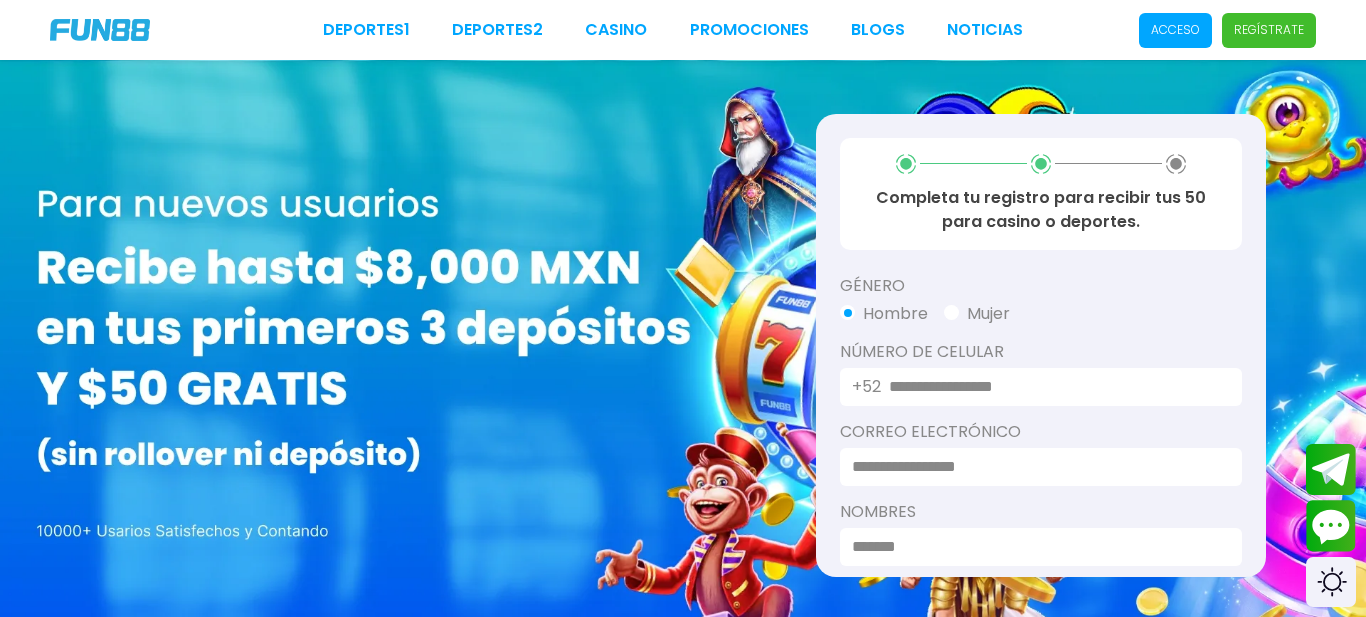 click at bounding box center [1053, 387] 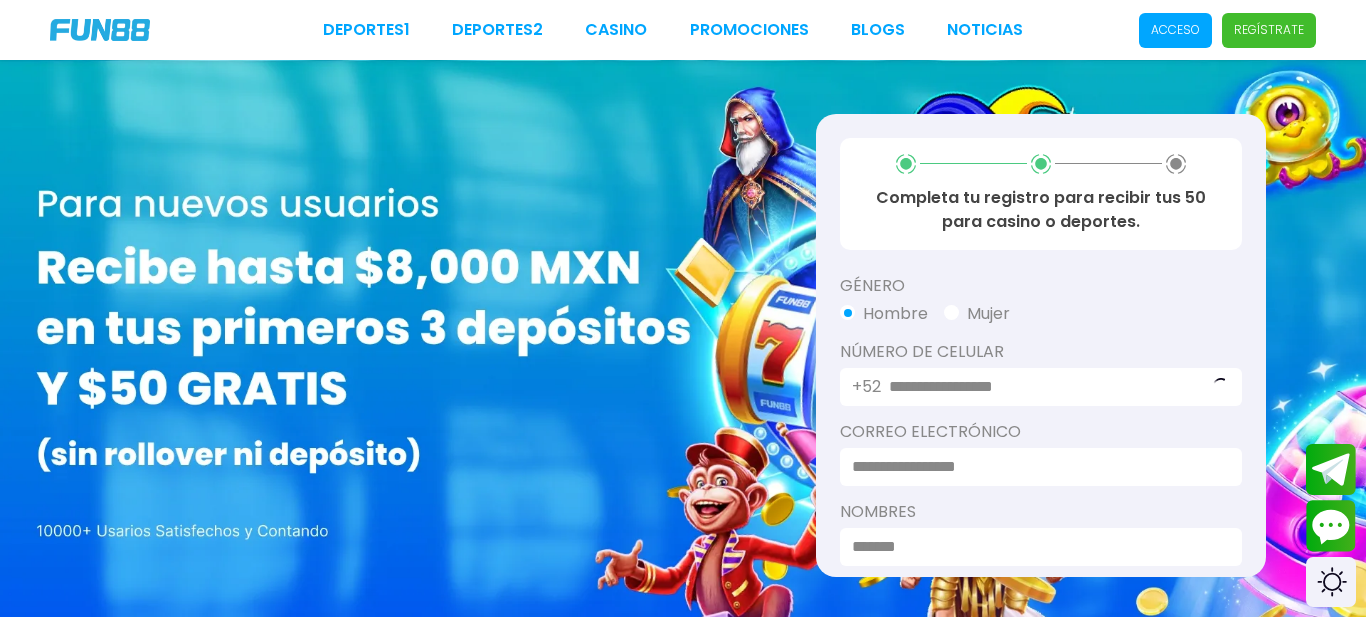 click at bounding box center (1035, 467) 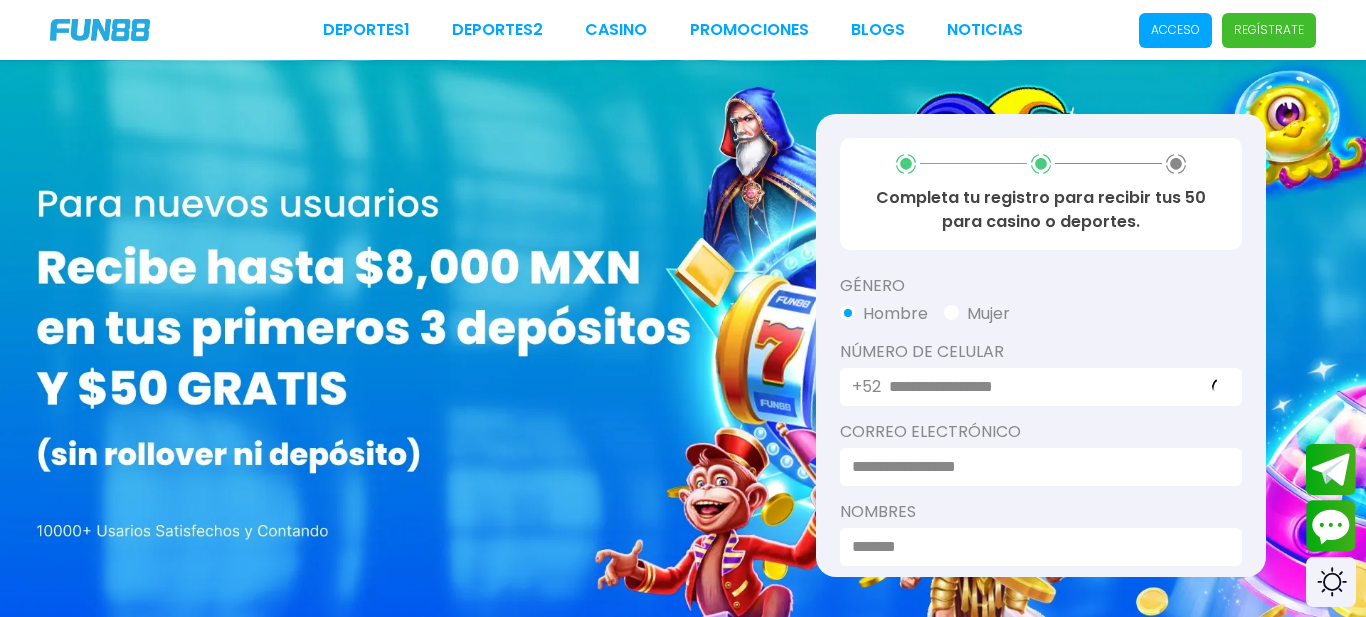 type on "**********" 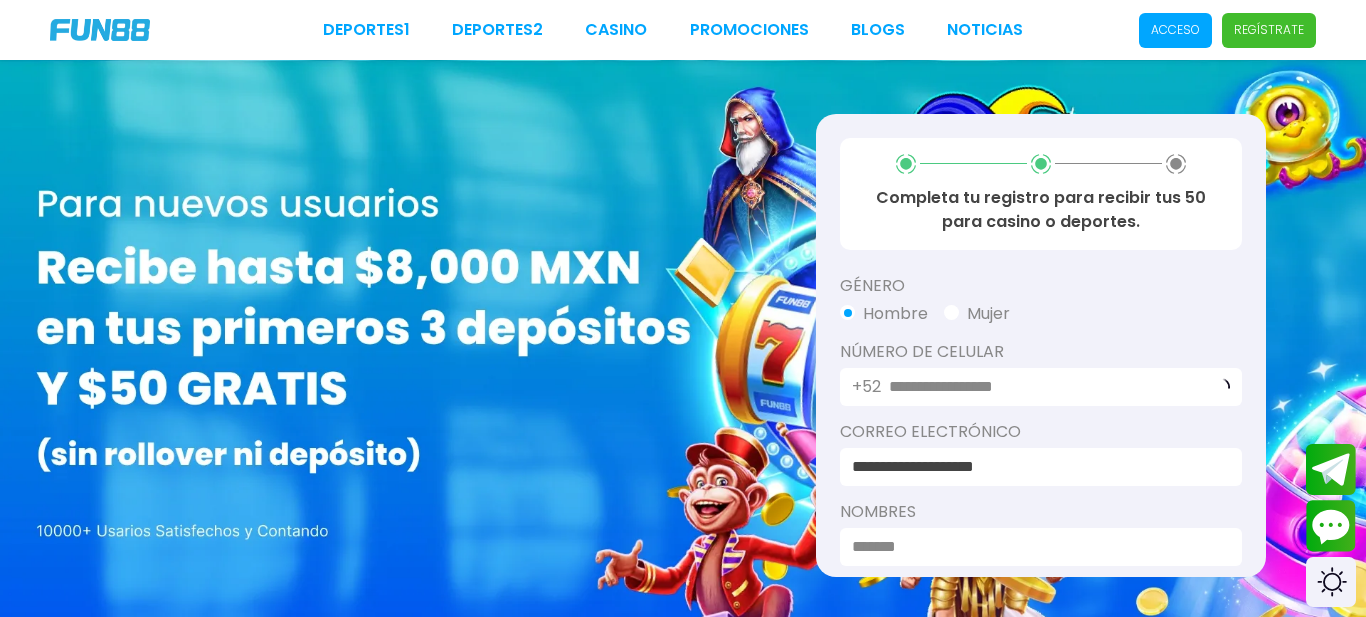 click at bounding box center [1035, 547] 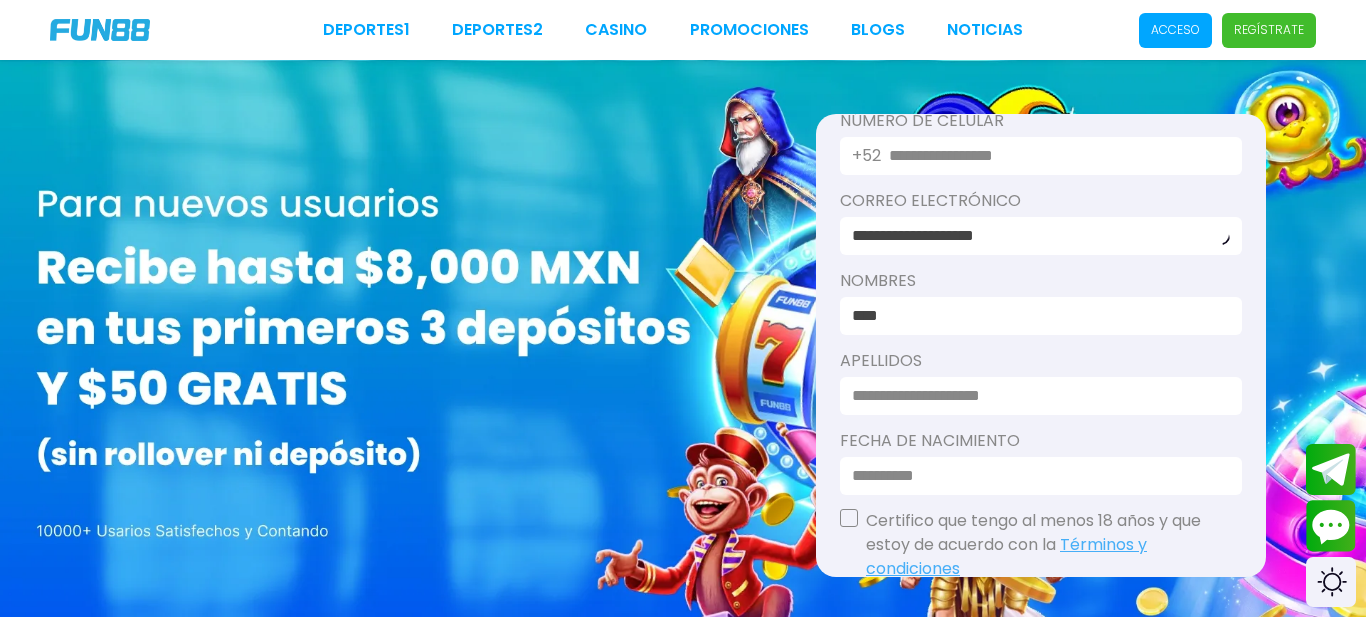 scroll, scrollTop: 236, scrollLeft: 0, axis: vertical 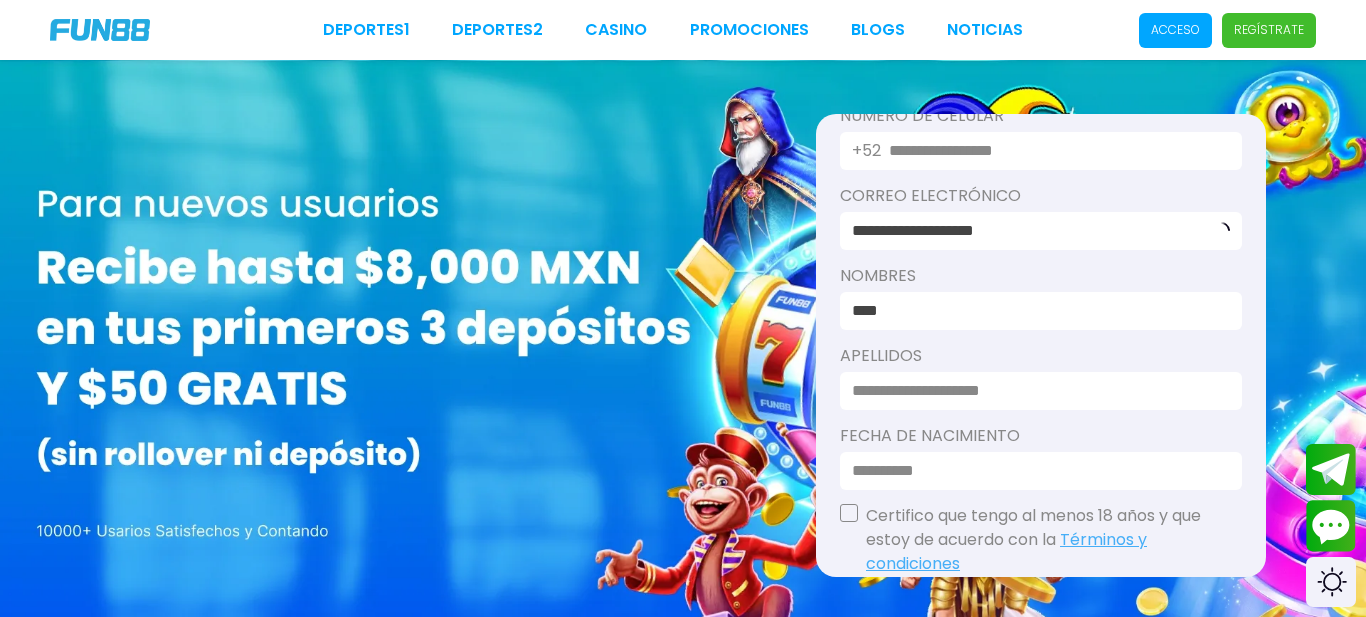 type on "****" 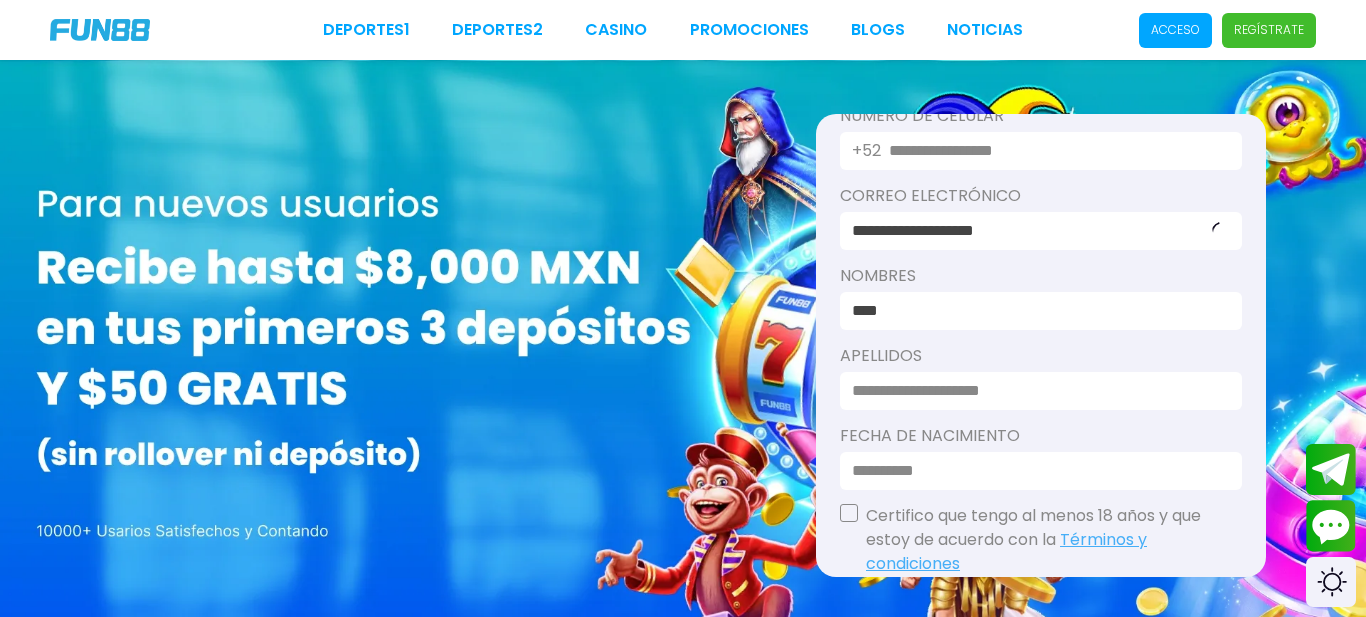 click at bounding box center (1035, 391) 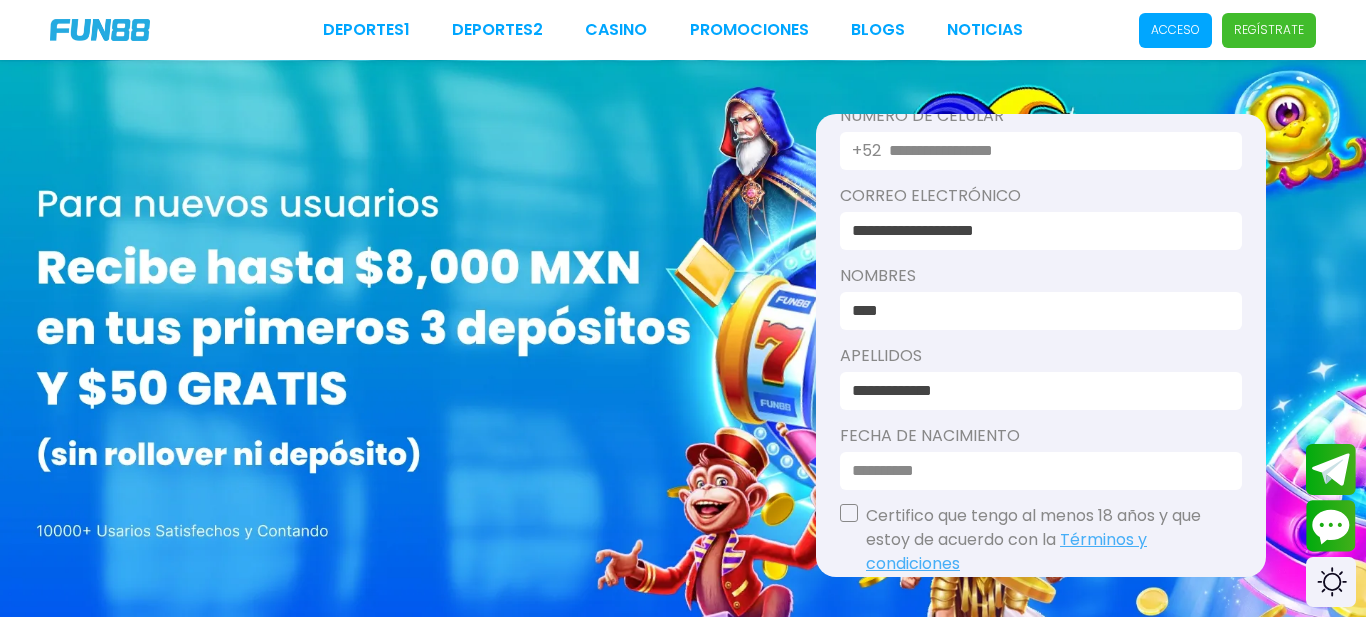type on "**********" 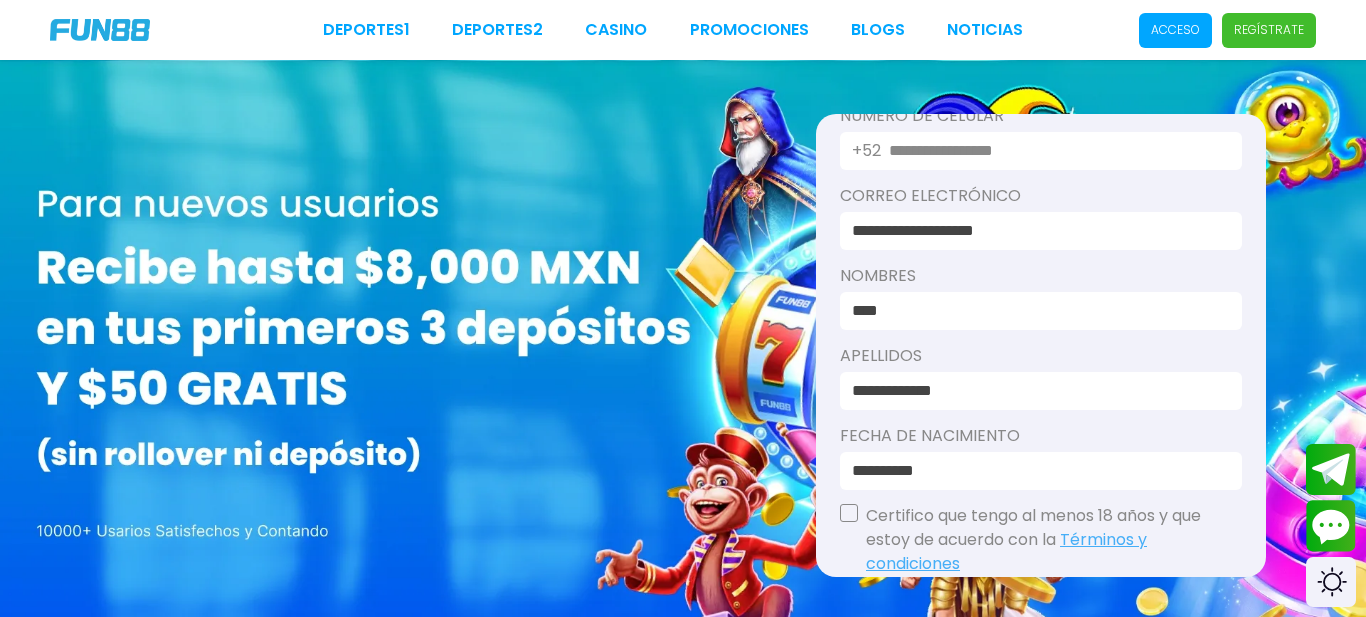 type on "**********" 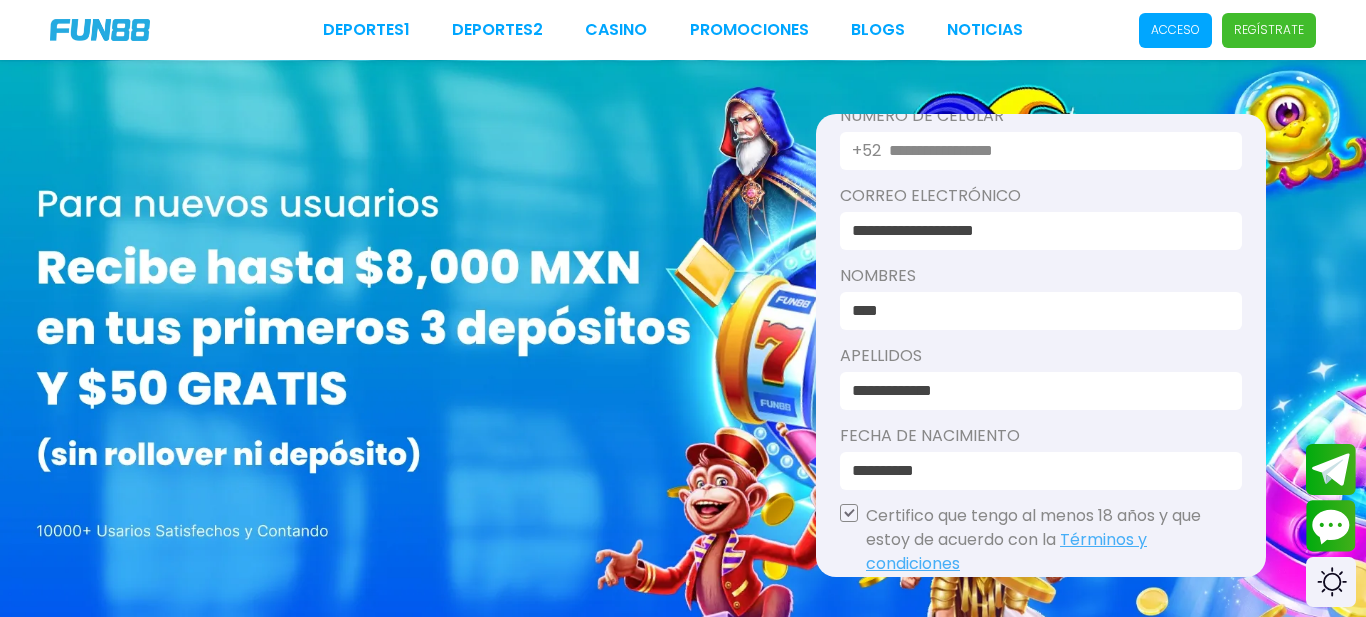 scroll, scrollTop: 307, scrollLeft: 0, axis: vertical 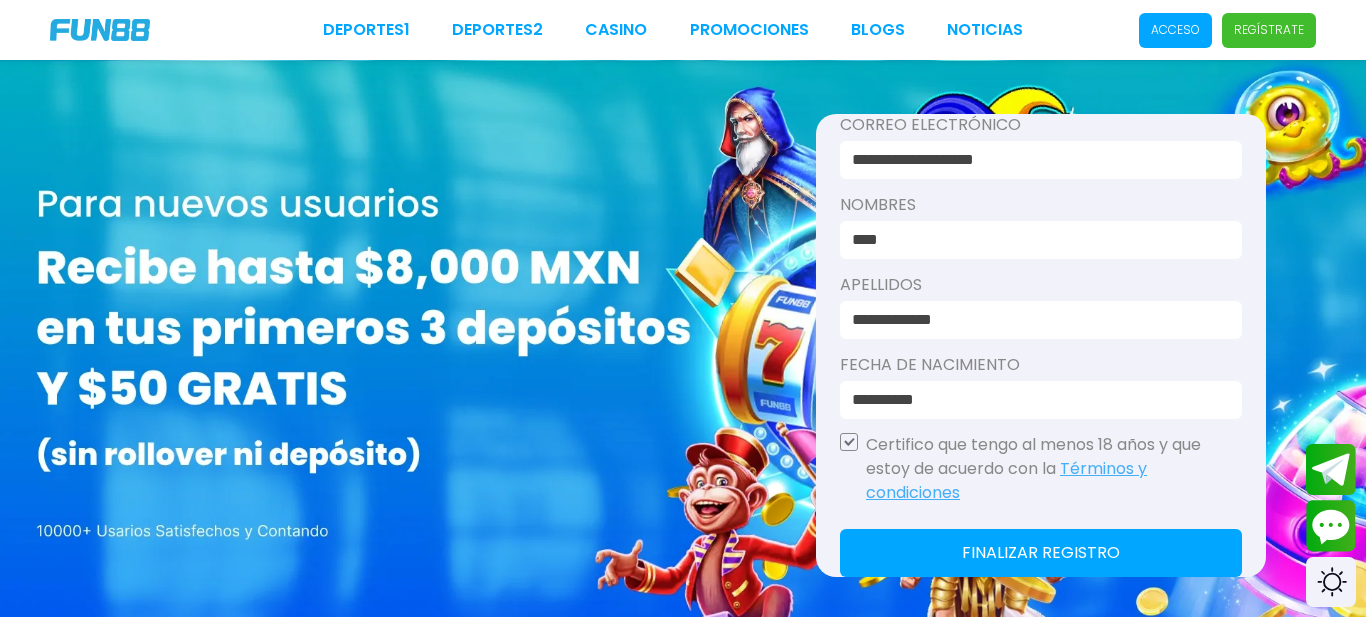 click on "Finalizar registro" 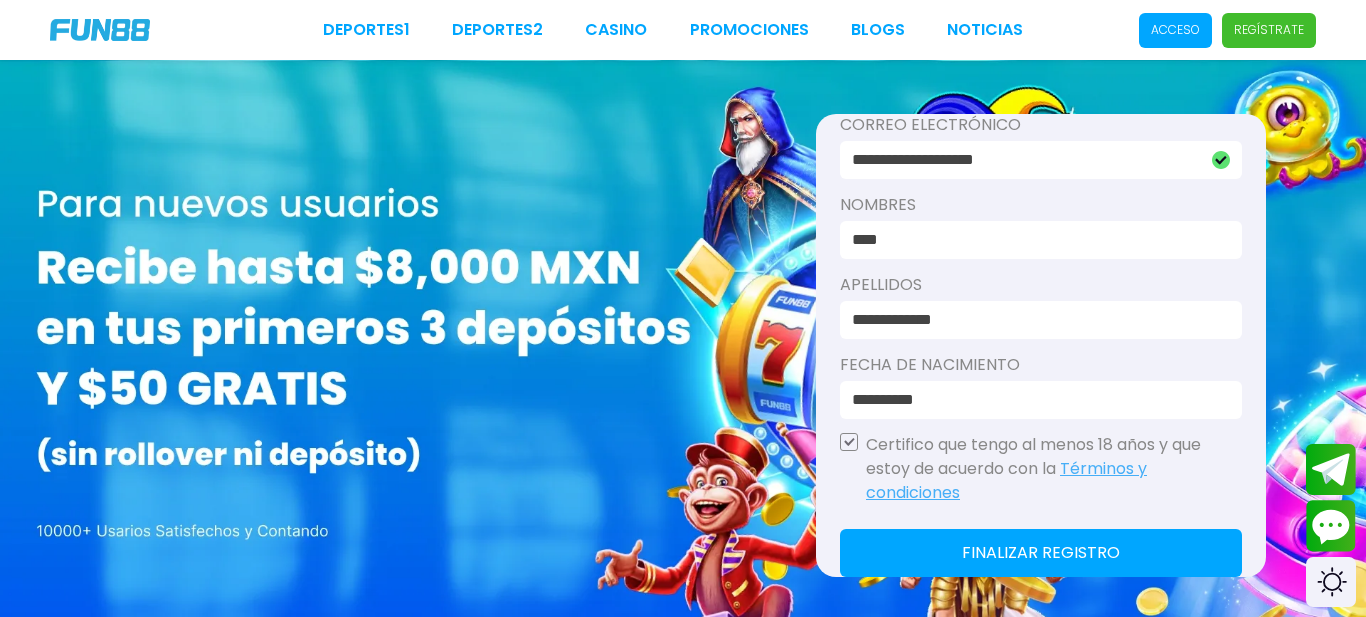 click on "Finalizar registro" 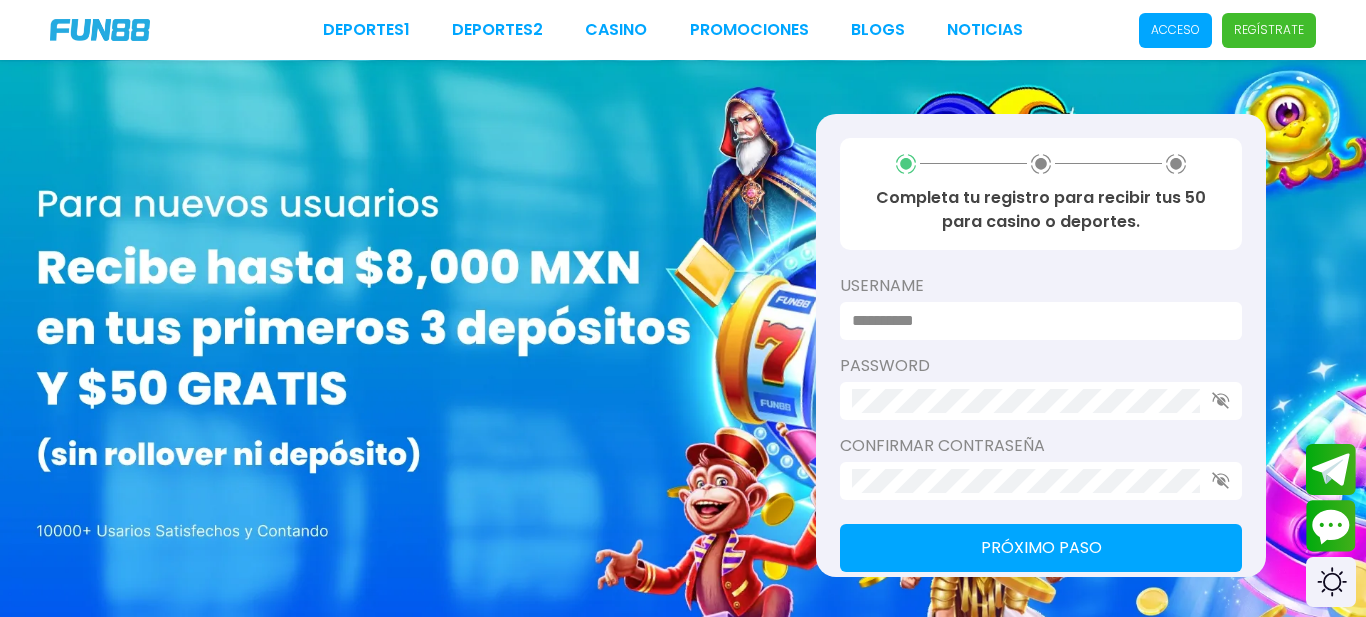 click at bounding box center (1035, 321) 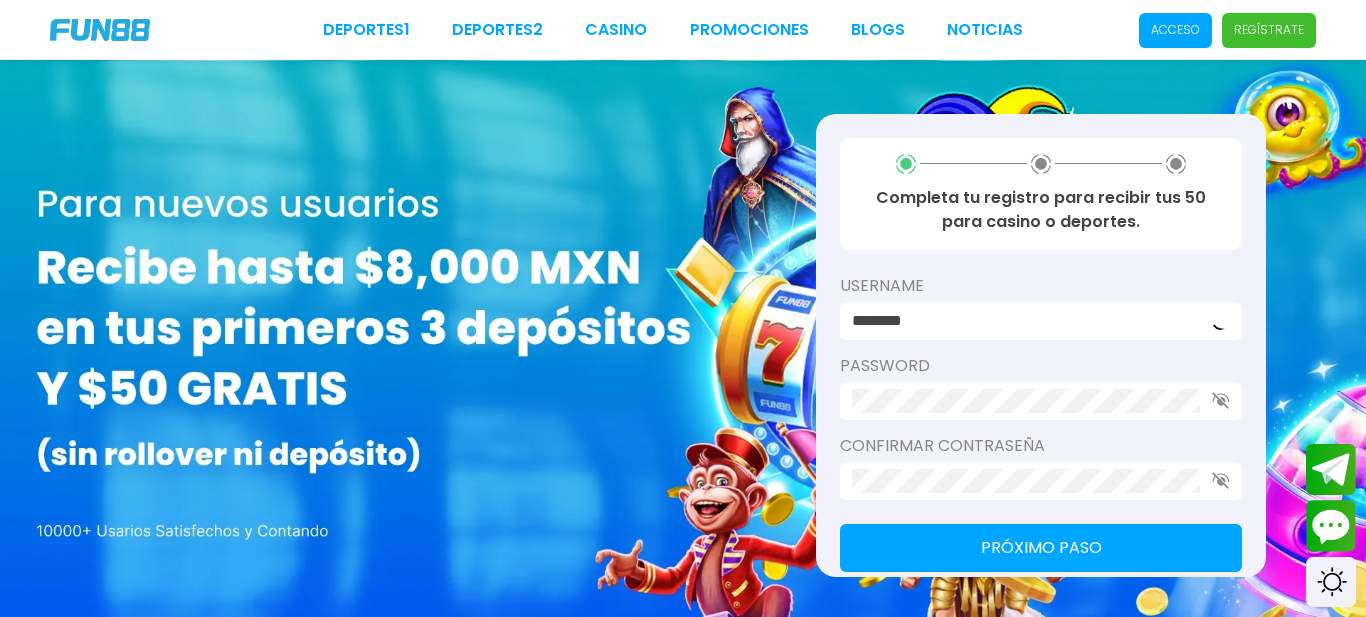 click on "Próximo paso" at bounding box center [1041, 548] 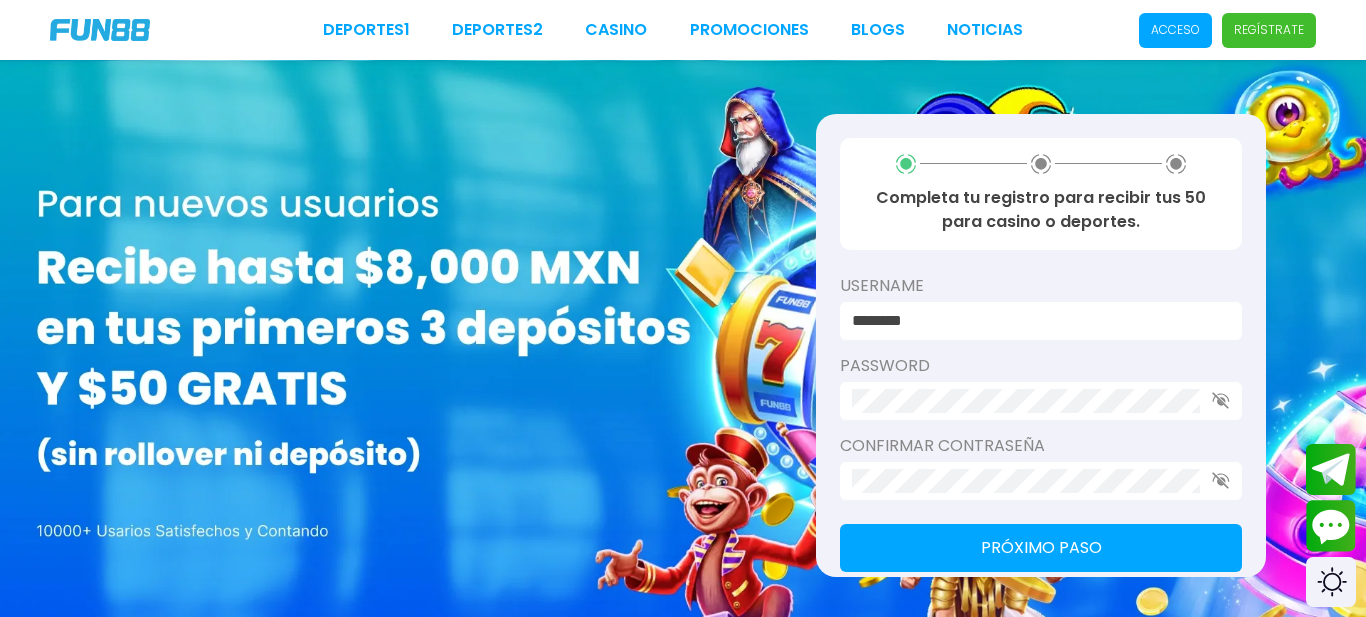 click on "Próximo paso" at bounding box center [1041, 548] 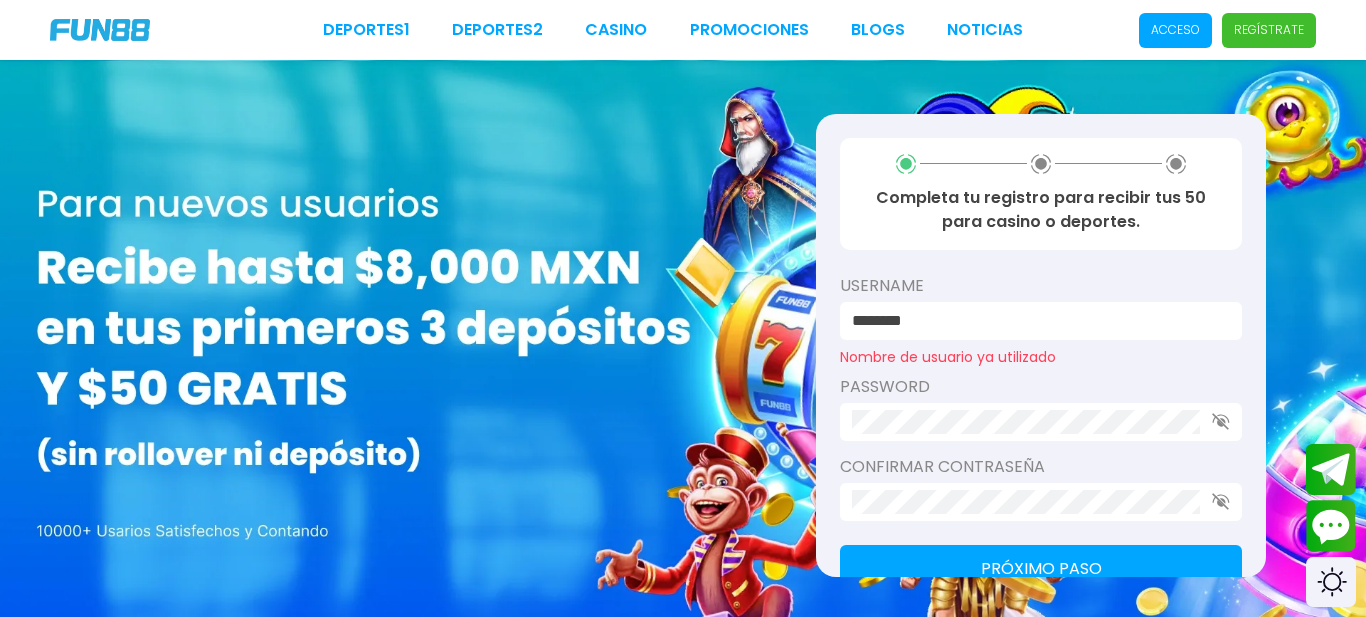 click on "********" at bounding box center [1035, 321] 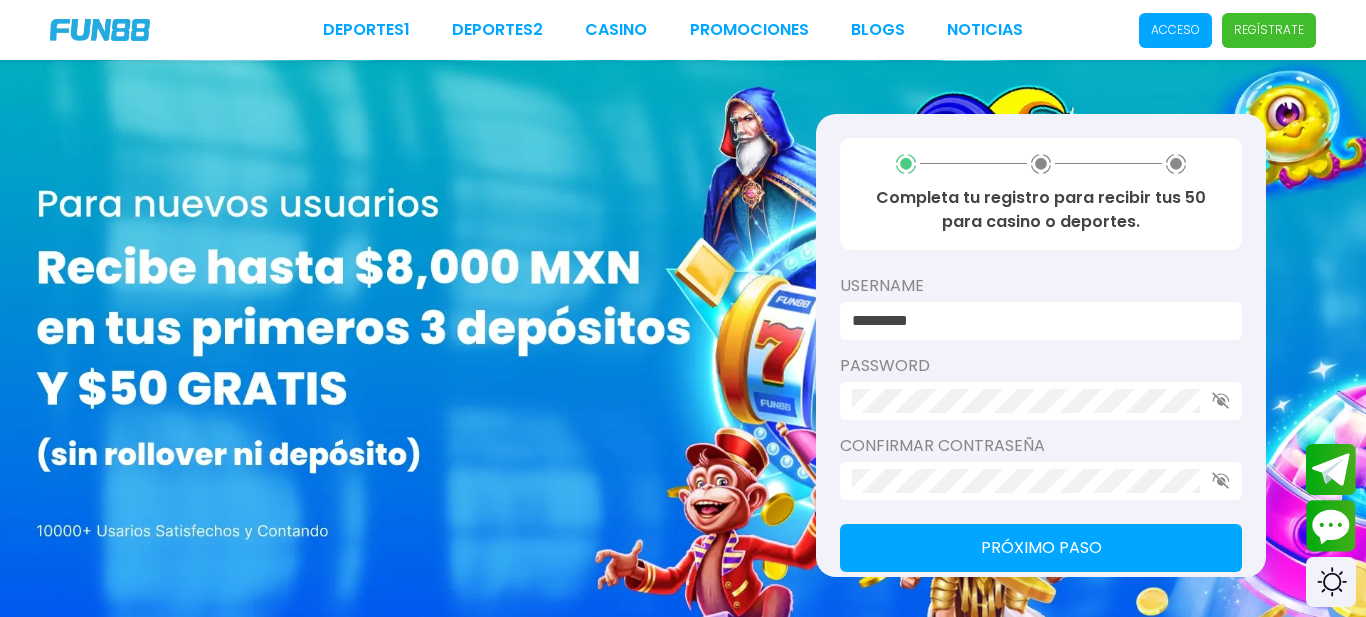 type on "*********" 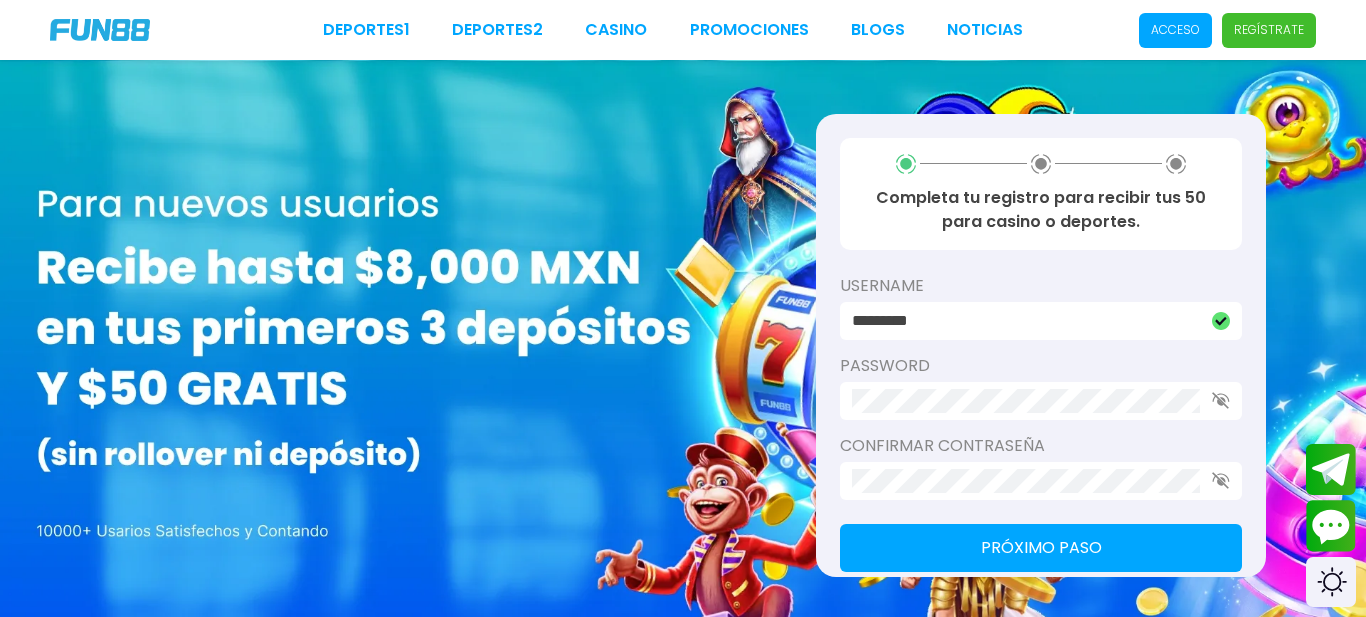 scroll, scrollTop: 19, scrollLeft: 0, axis: vertical 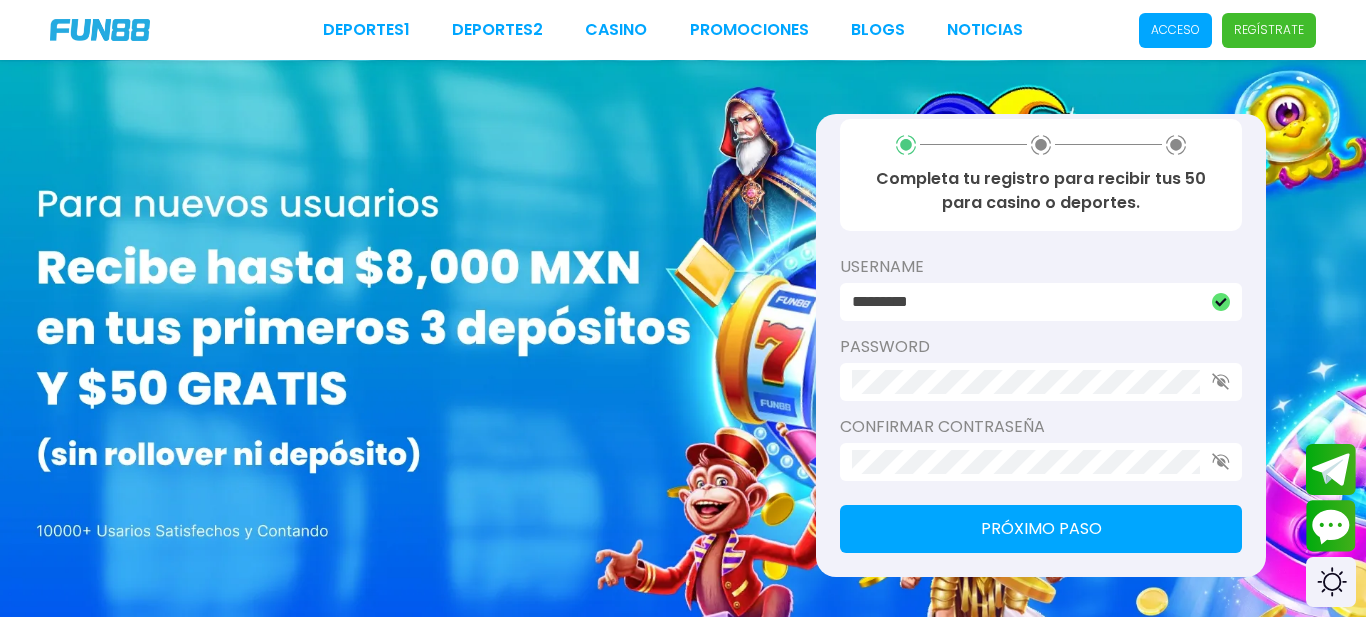 click on "Próximo paso" at bounding box center (1041, 529) 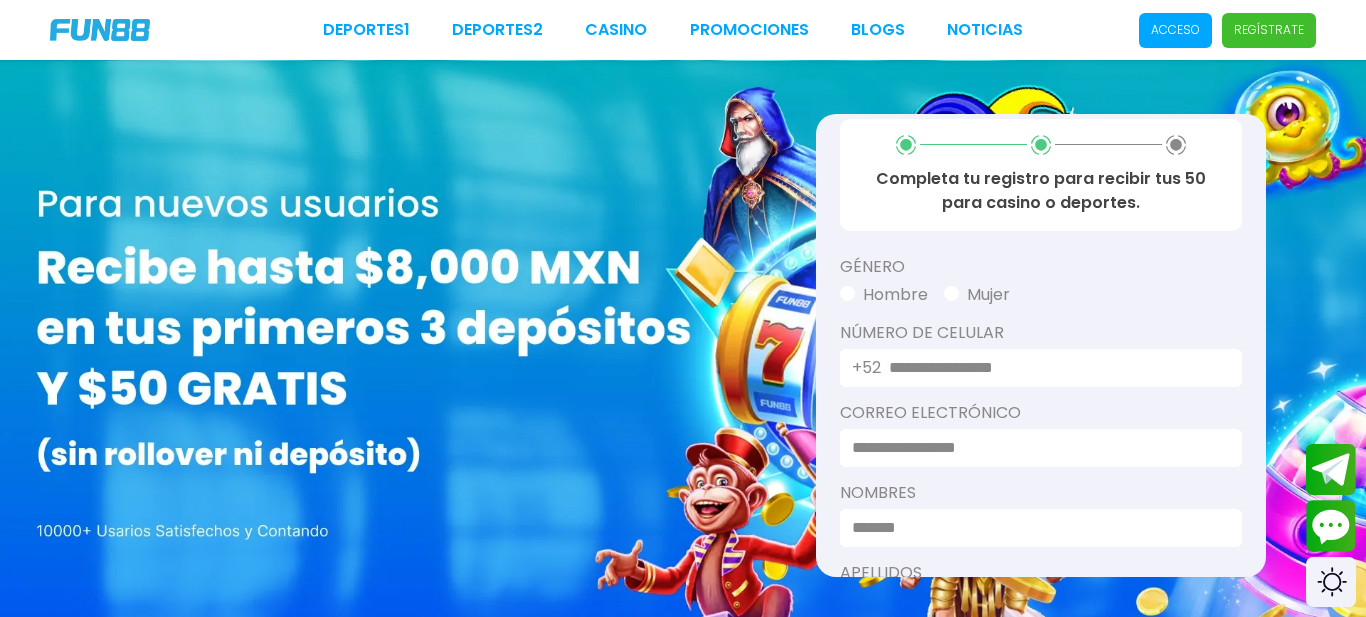 click at bounding box center (847, 293) 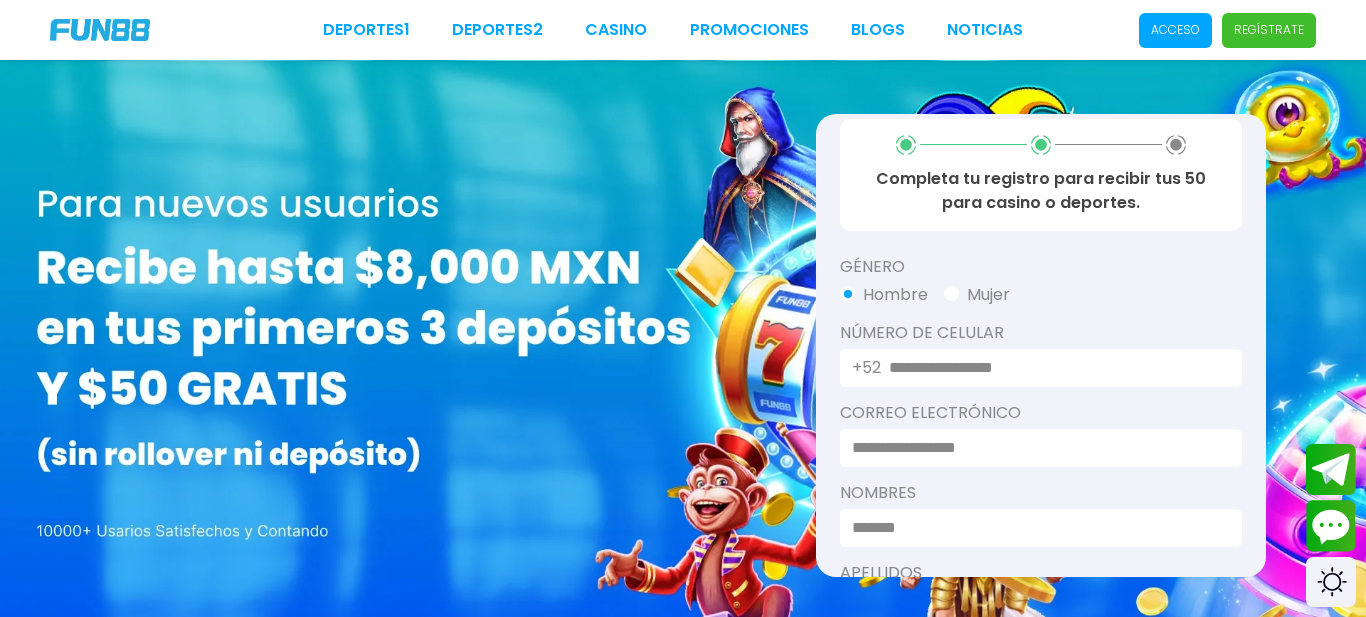 click at bounding box center (1053, 368) 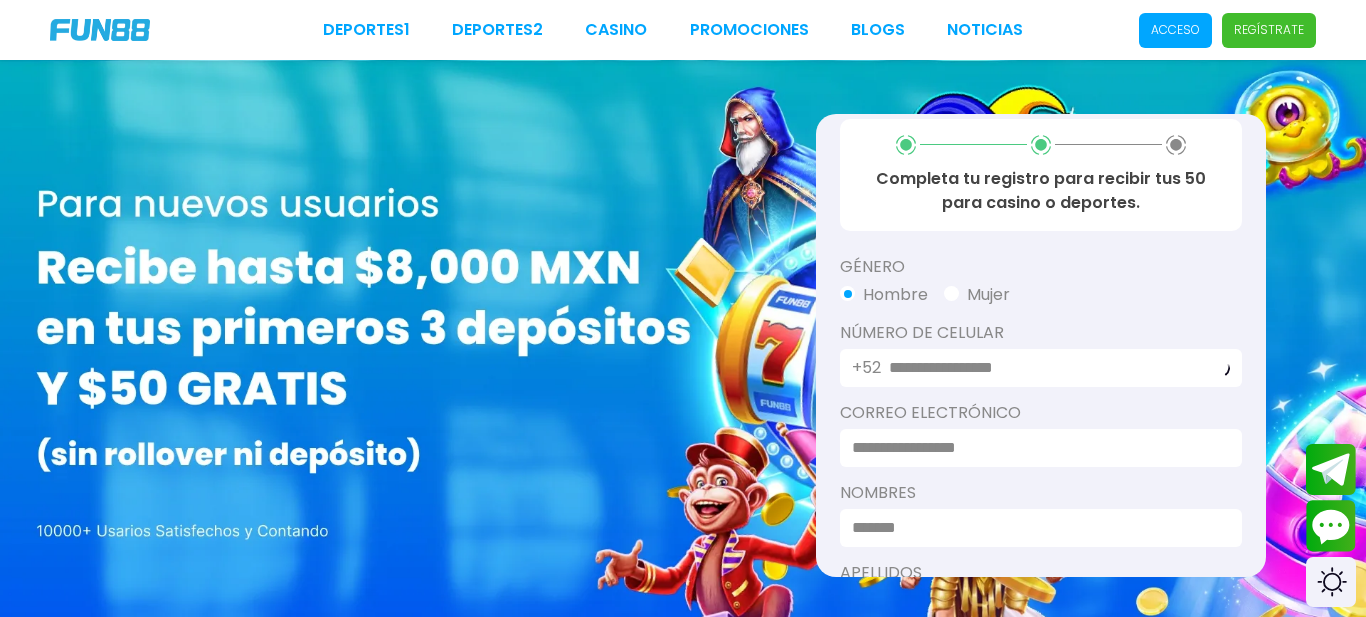 type on "**********" 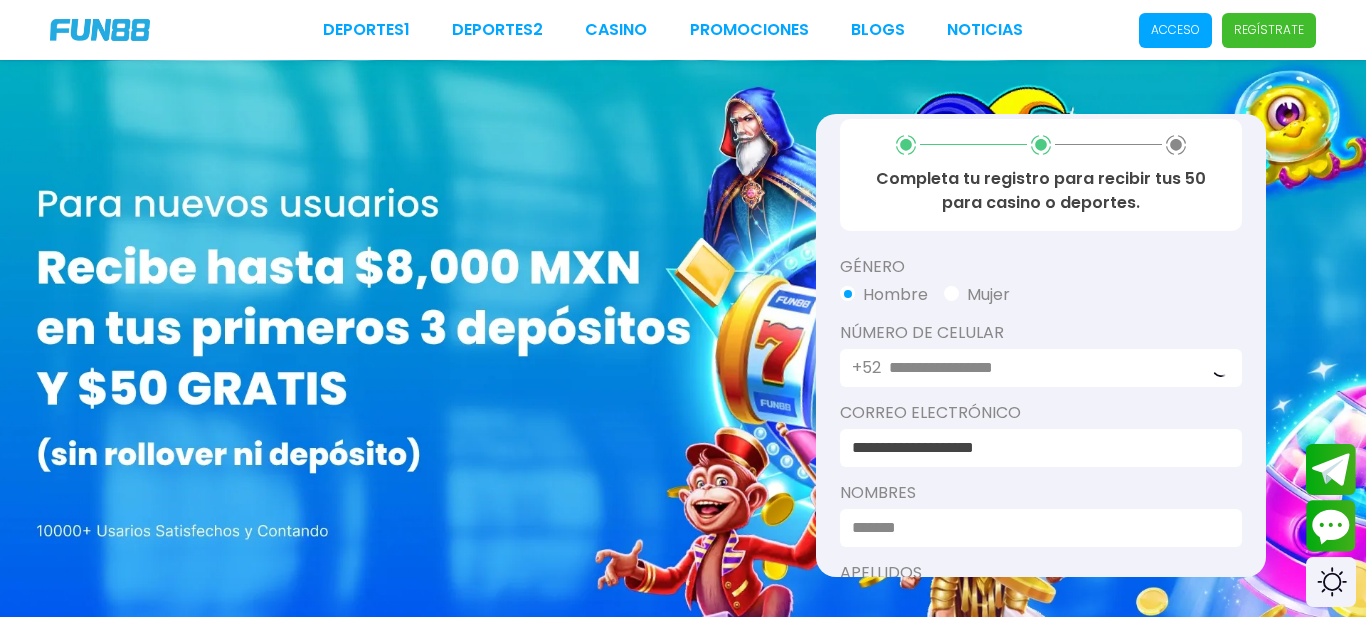 click at bounding box center (1035, 528) 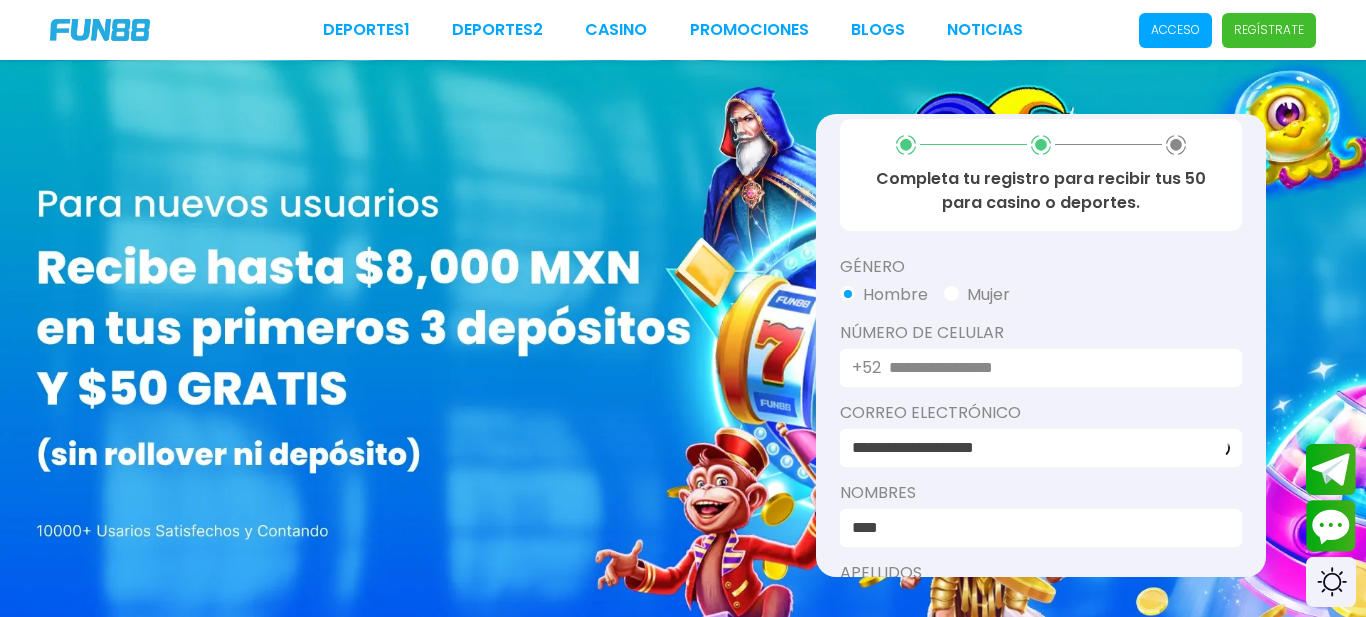 type on "****" 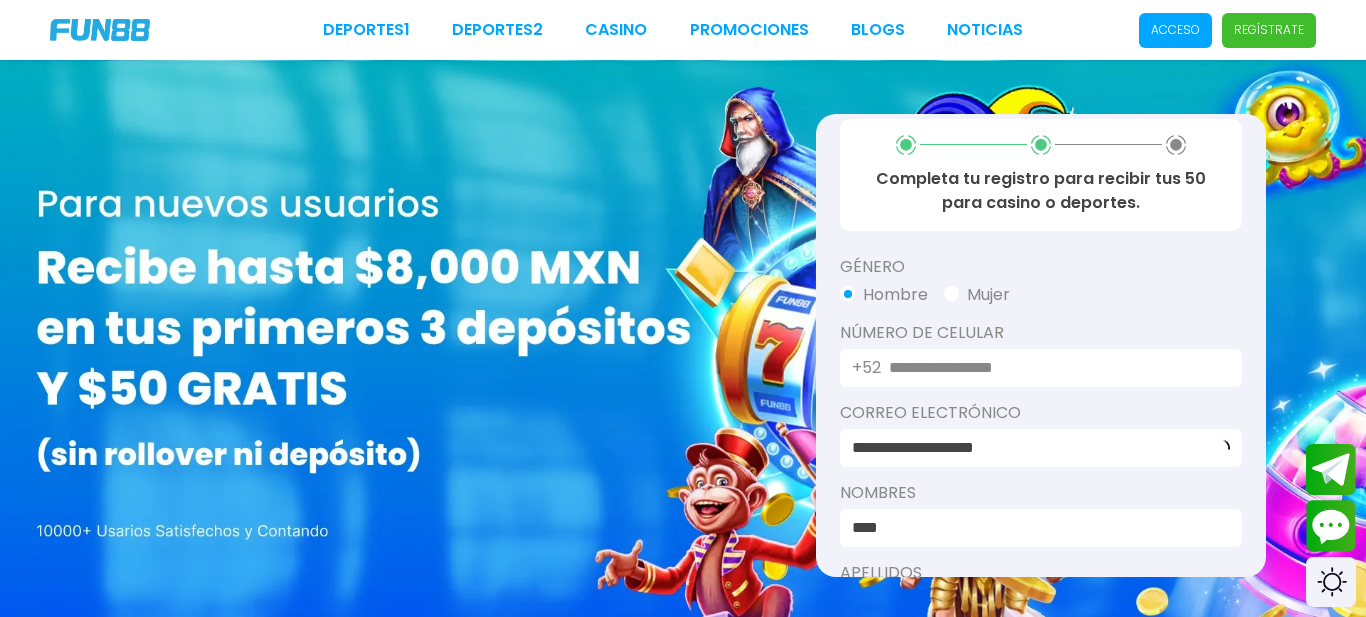click on "Apellidos" at bounding box center [1041, 573] 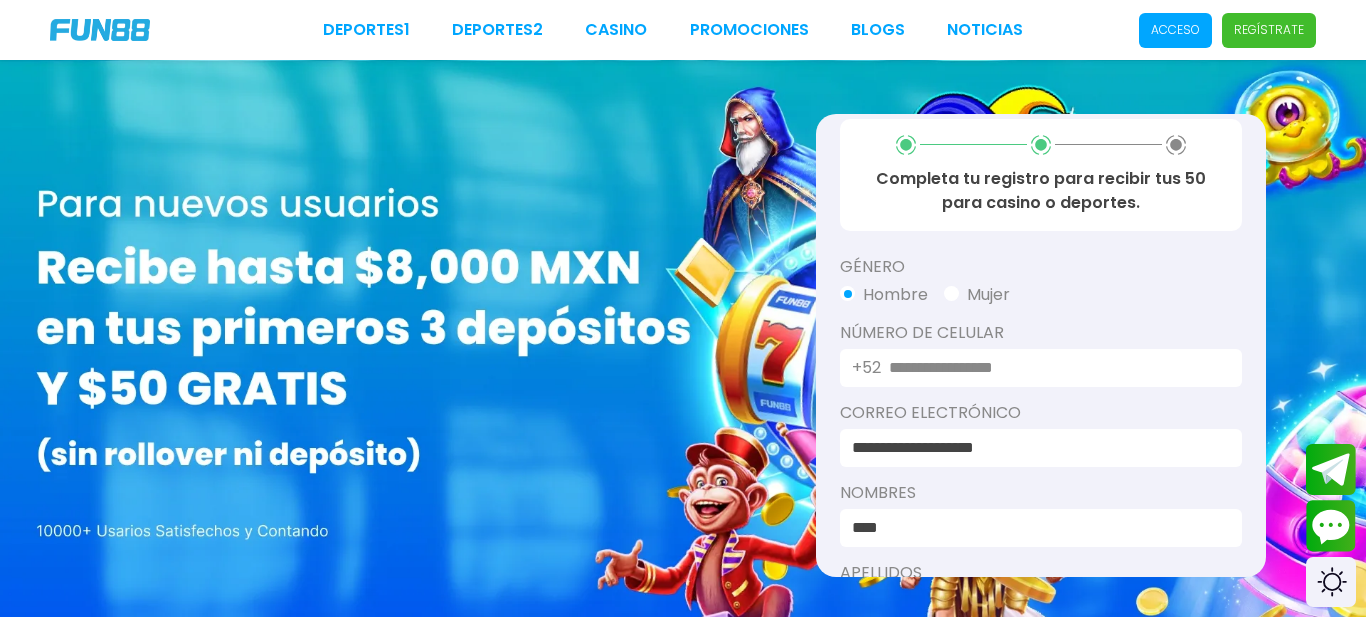 click on "Apellidos" at bounding box center [1041, 573] 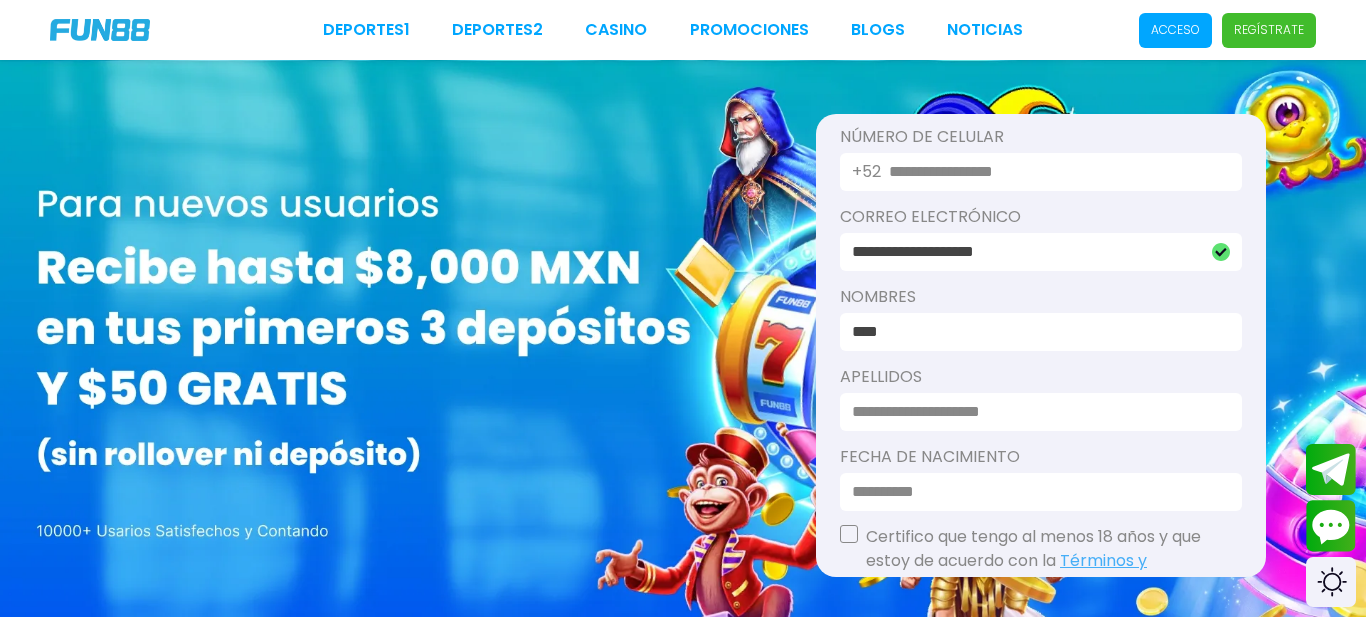 scroll, scrollTop: 219, scrollLeft: 0, axis: vertical 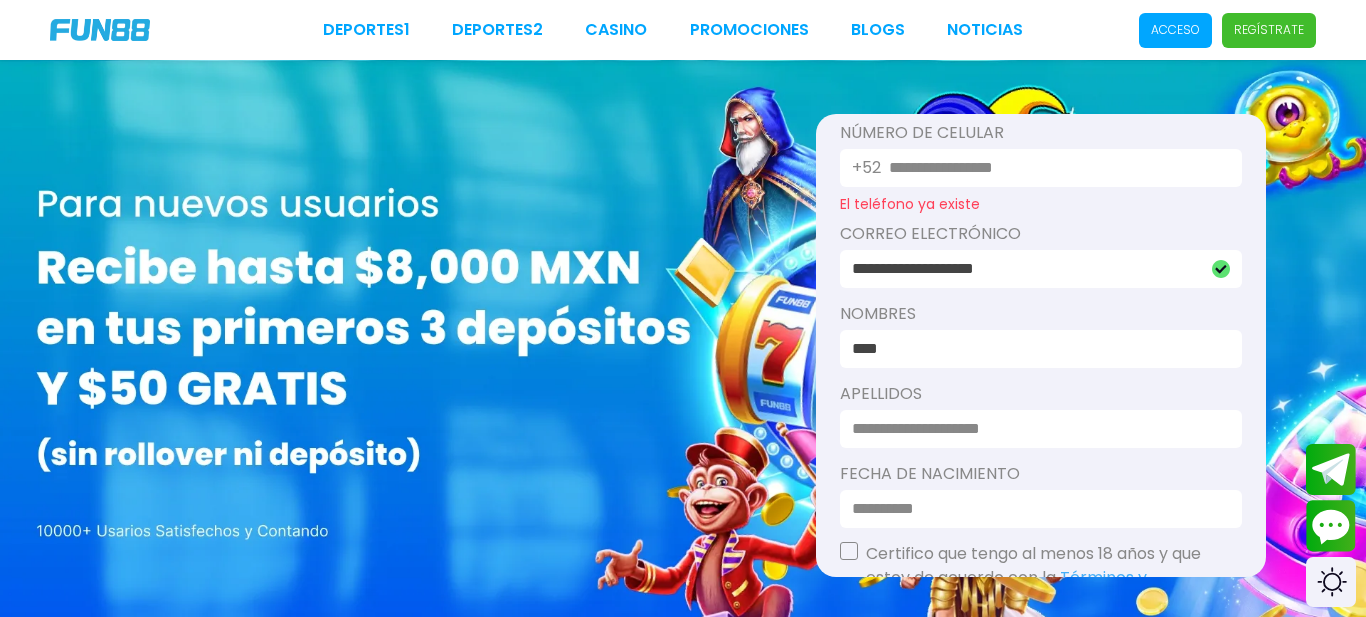 click on "Acceso" at bounding box center (1175, 30) 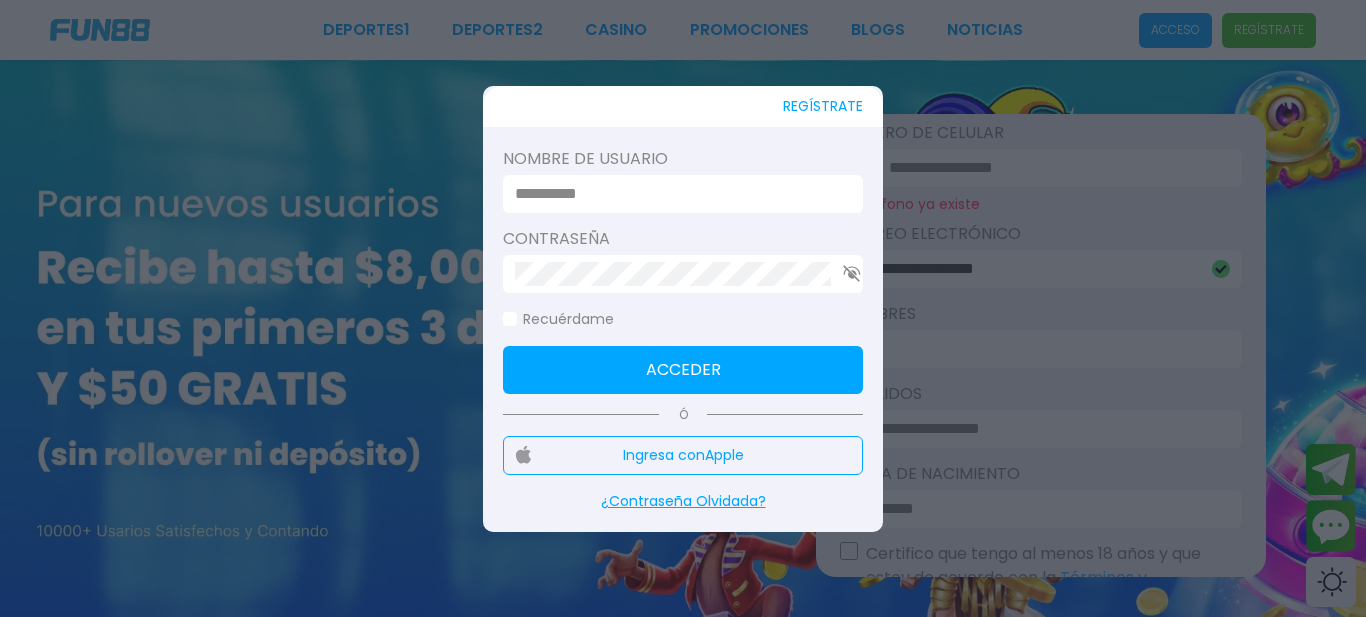 click at bounding box center (677, 194) 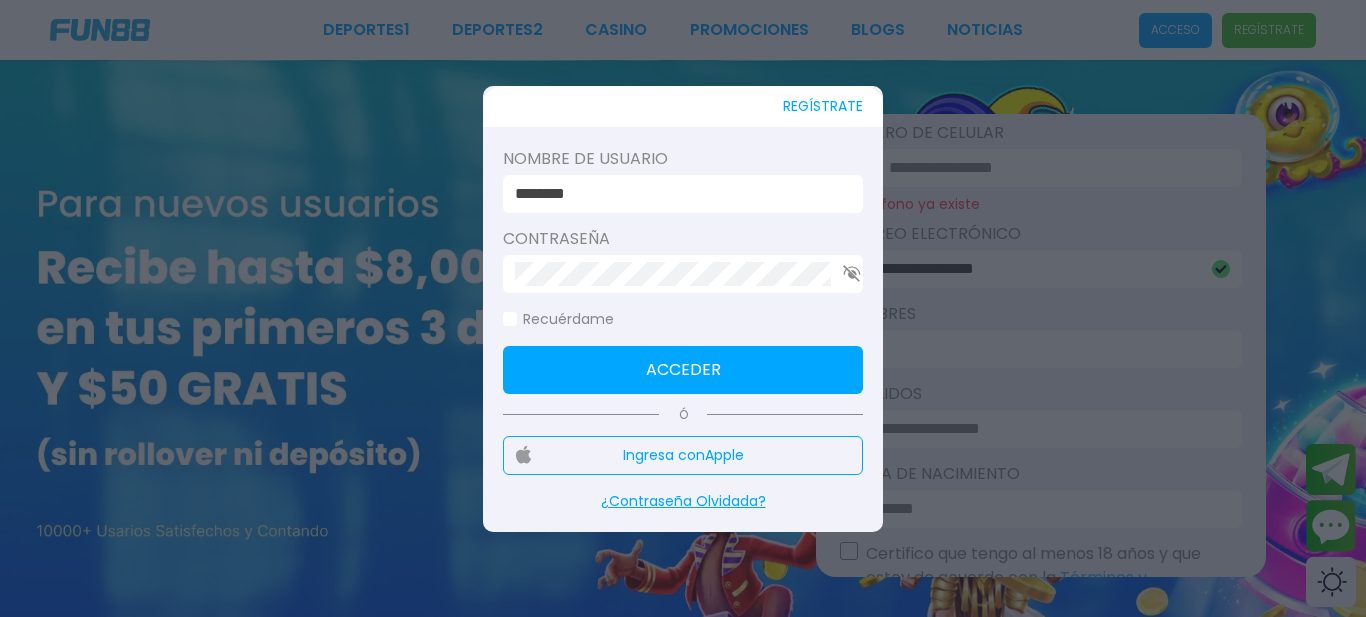 click on "Recuérdame" 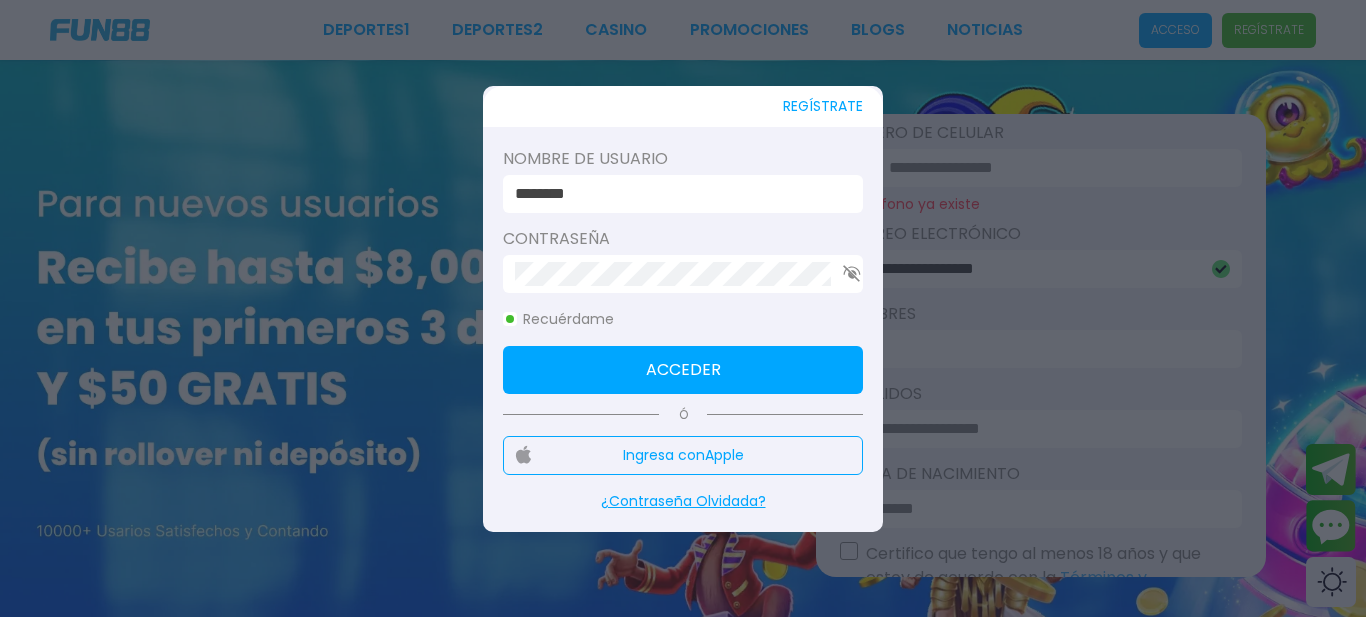 click on "Acceder" at bounding box center [683, 370] 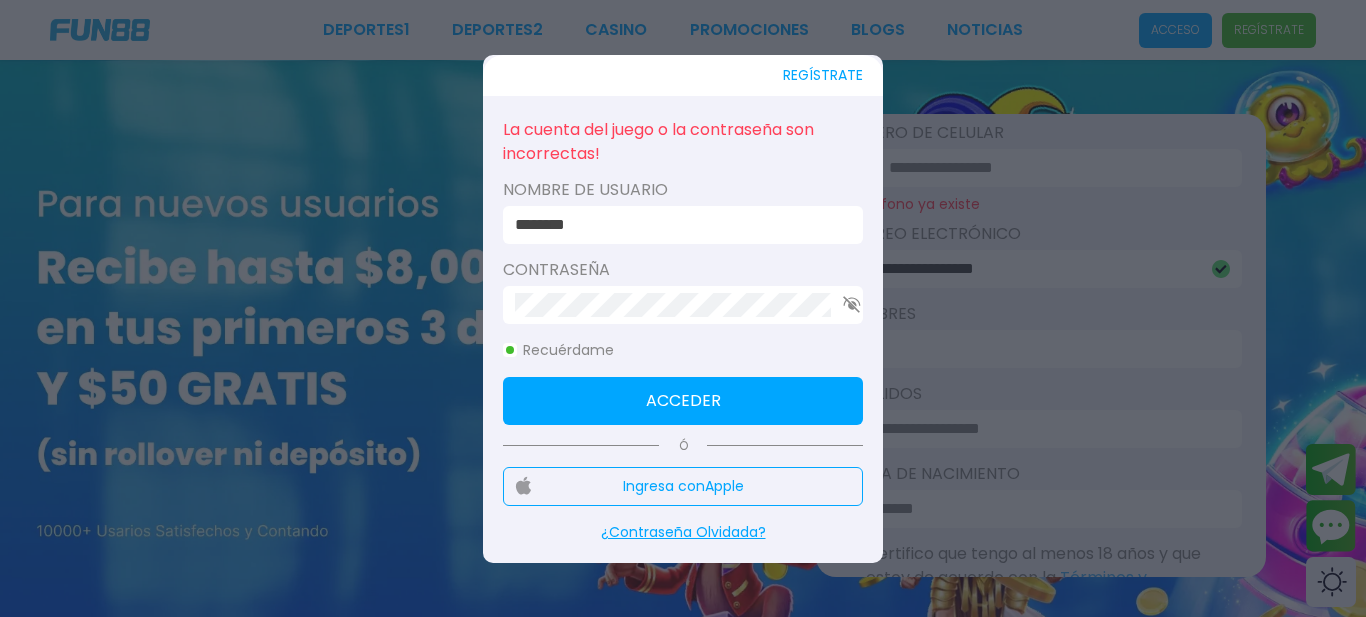 click 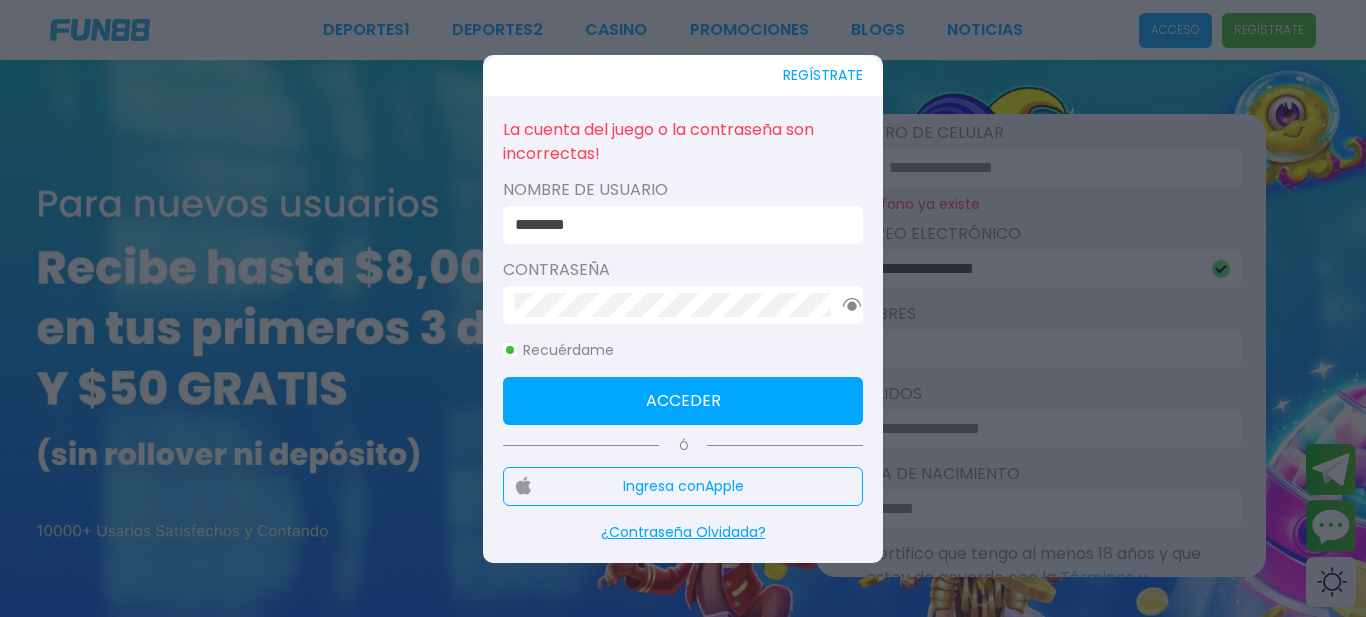 click on "********" at bounding box center [677, 225] 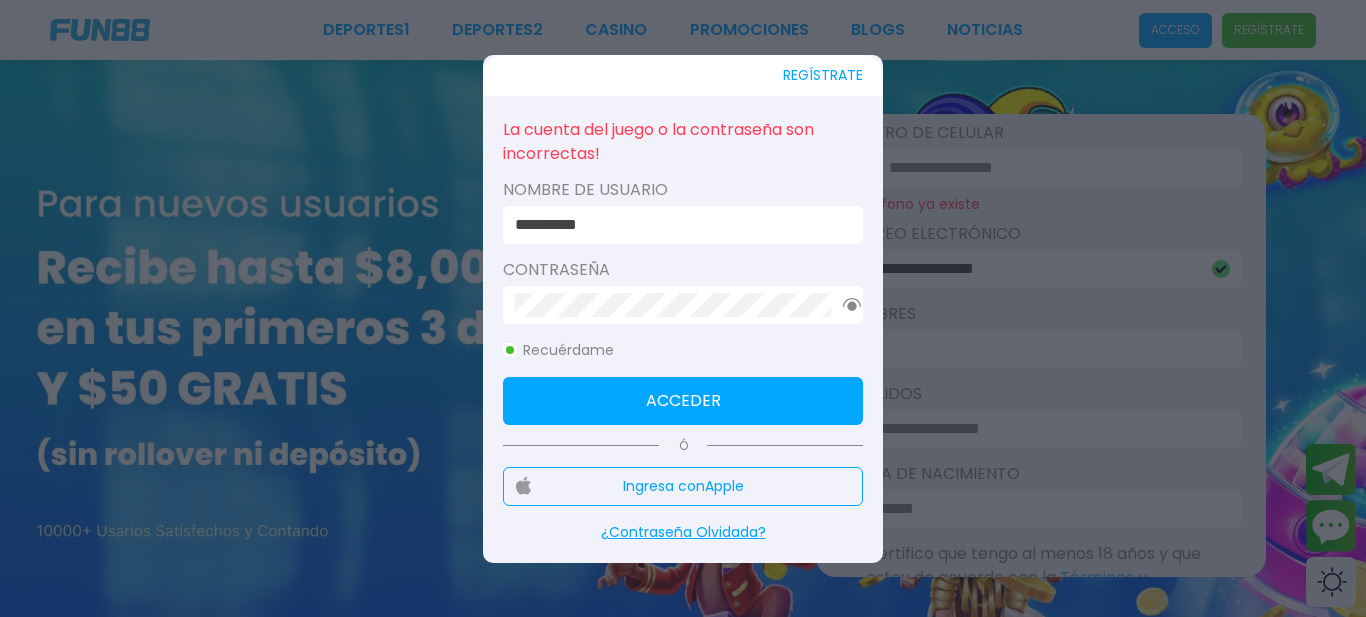 type on "**********" 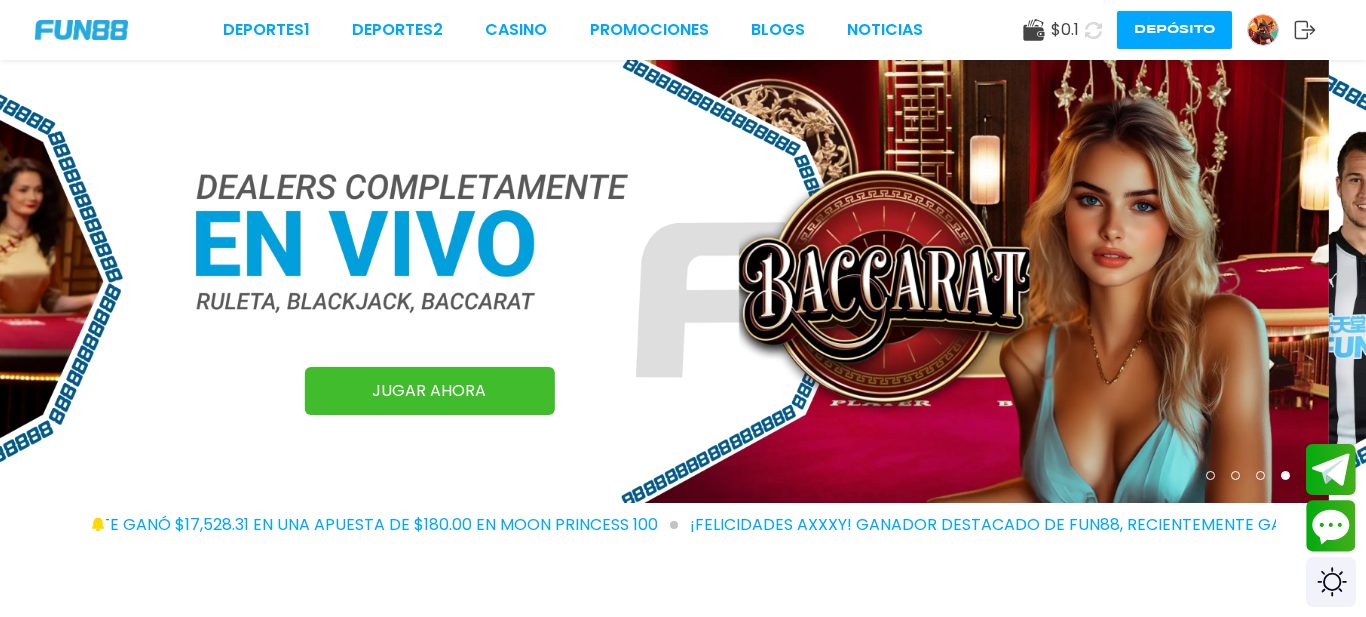 click at bounding box center (1263, 30) 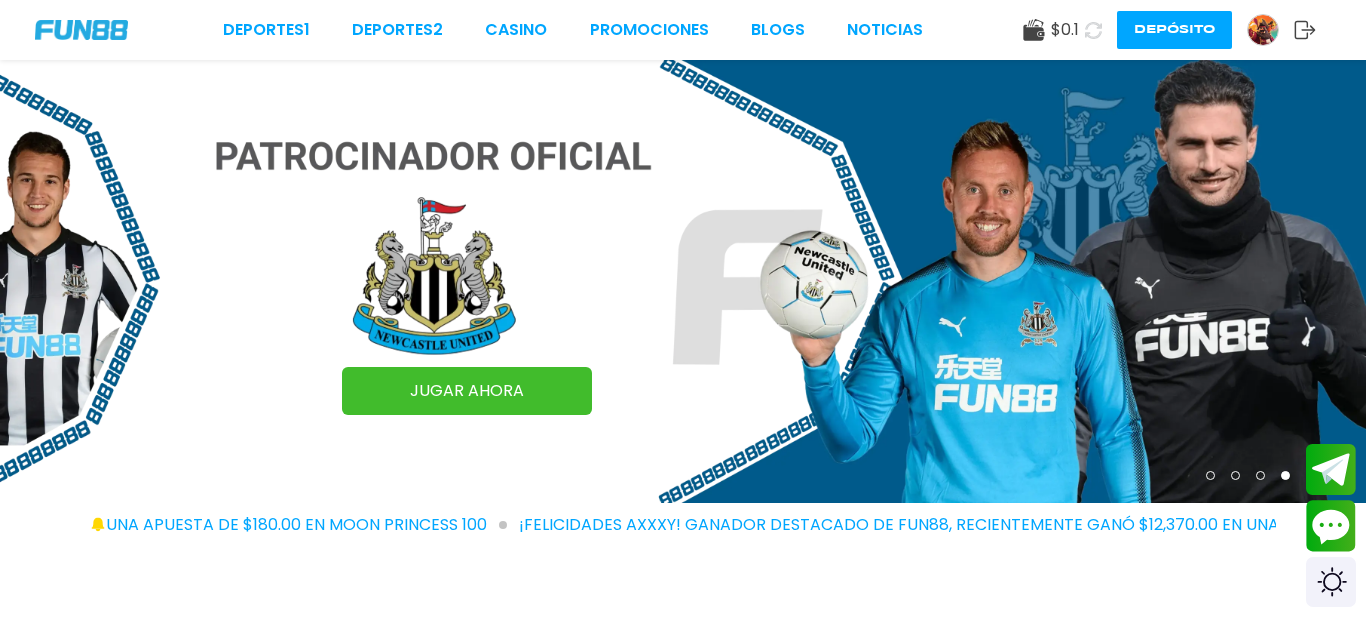 click at bounding box center (1263, 30) 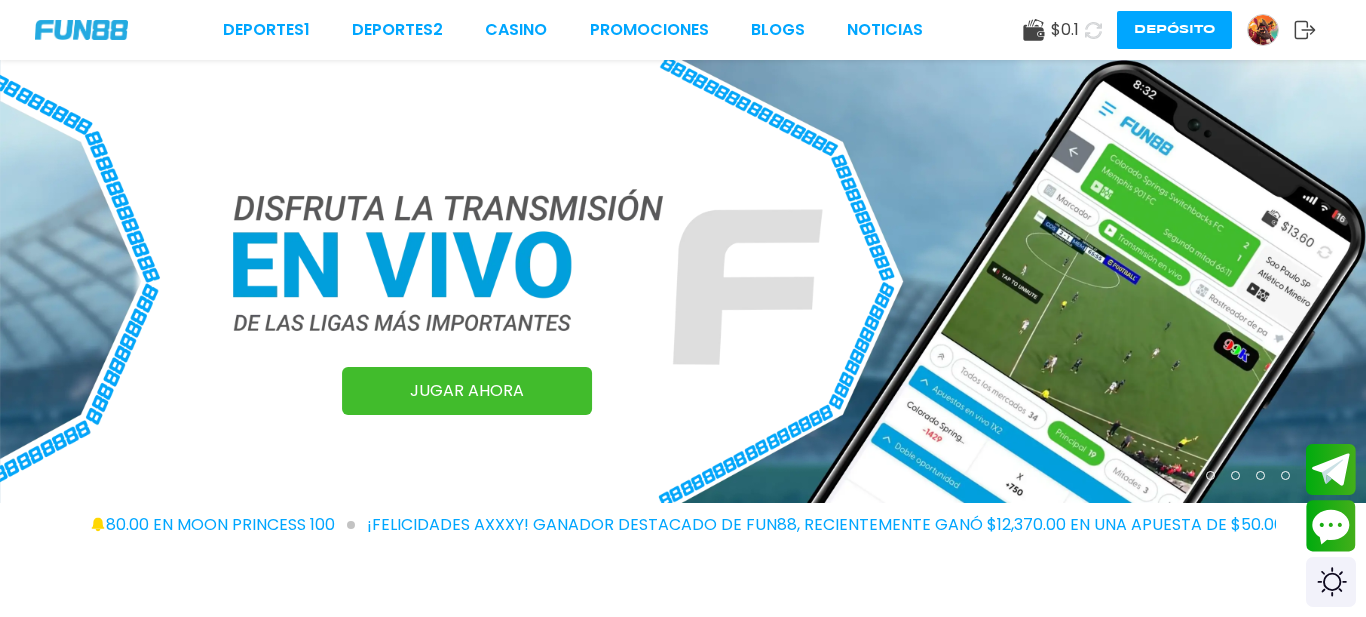 click at bounding box center [1263, 30] 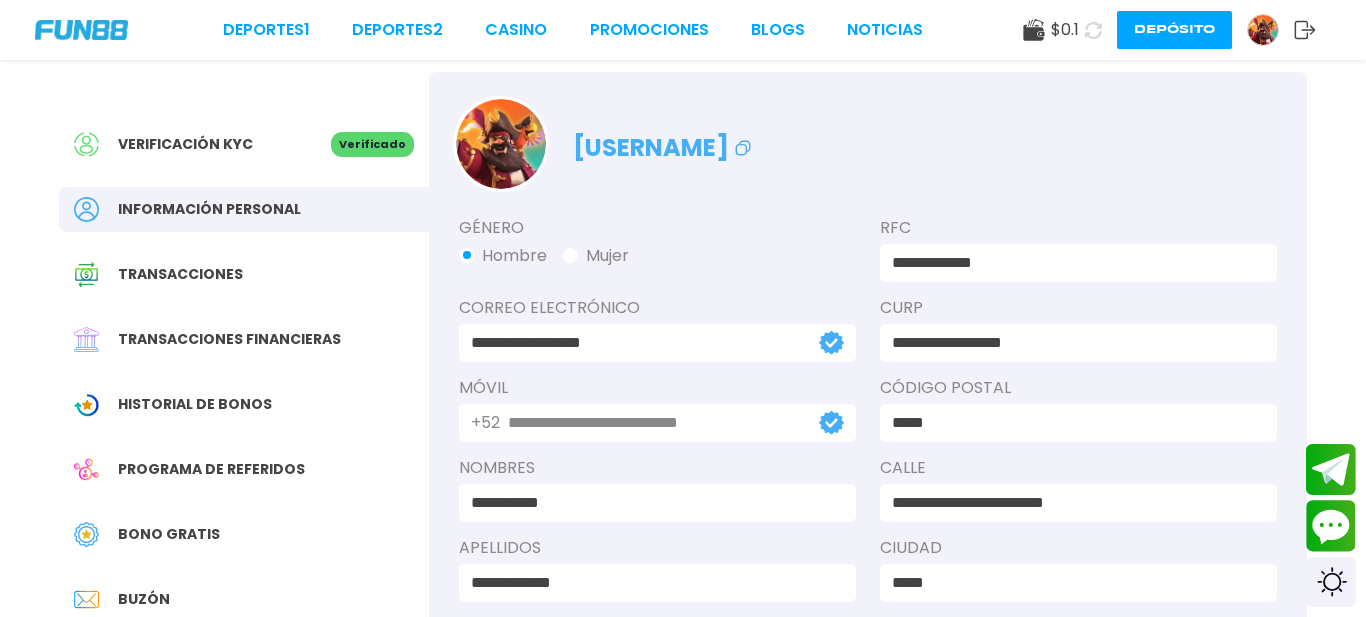 scroll, scrollTop: 40, scrollLeft: 0, axis: vertical 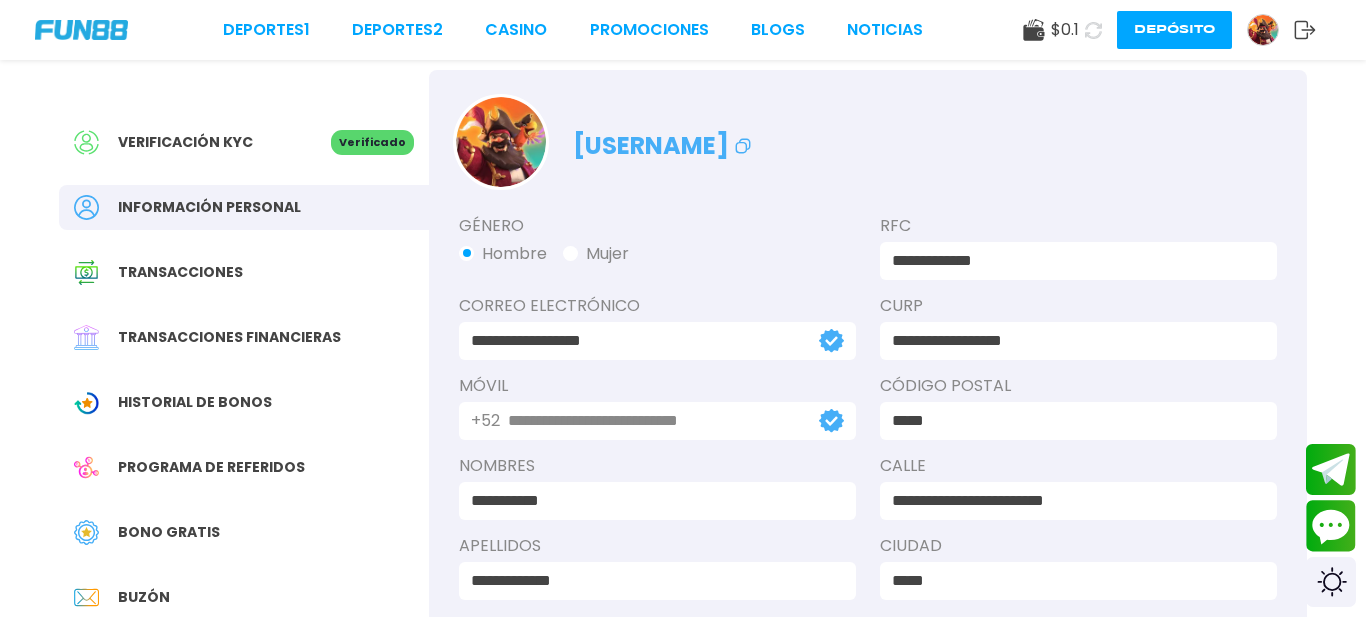 click on "Transacciones" at bounding box center [180, 272] 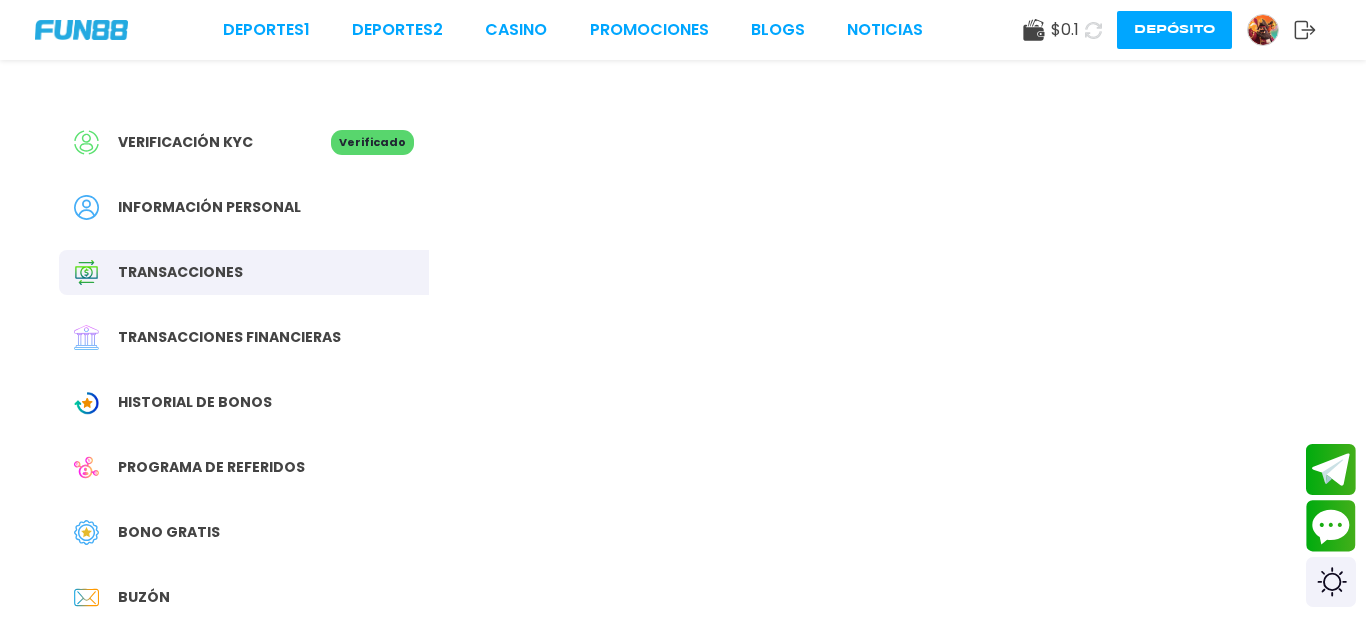 scroll, scrollTop: 0, scrollLeft: 0, axis: both 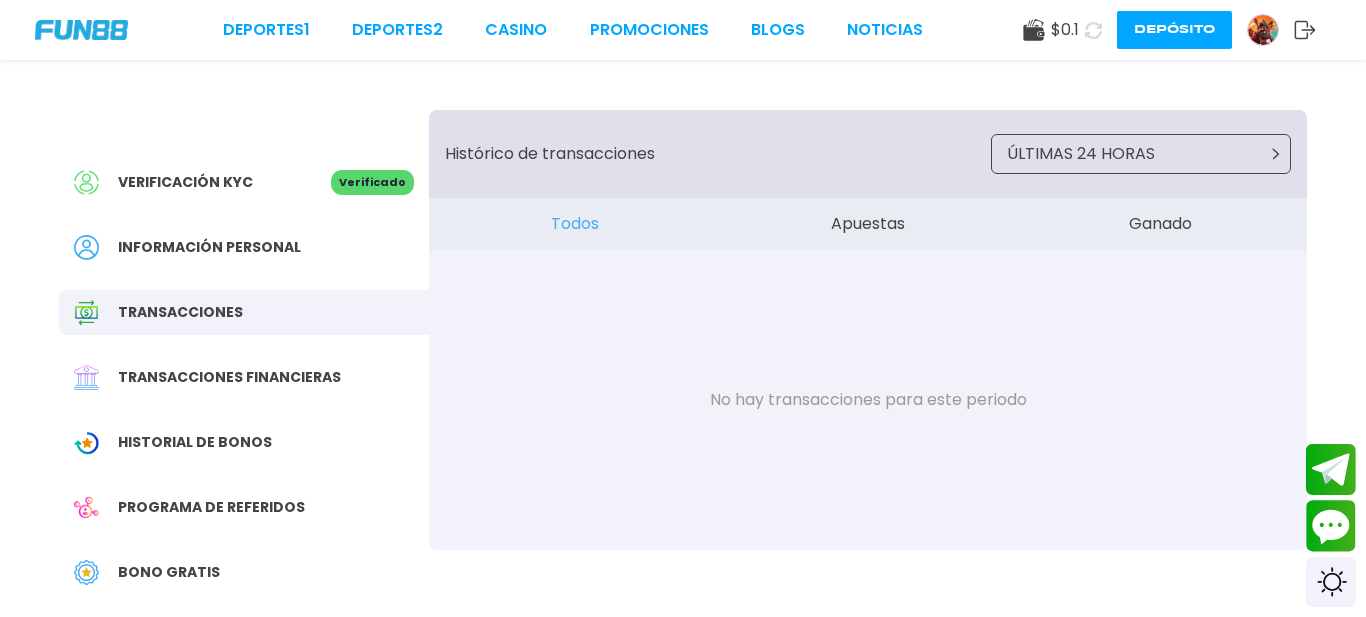 click on "Información personal" at bounding box center (209, 247) 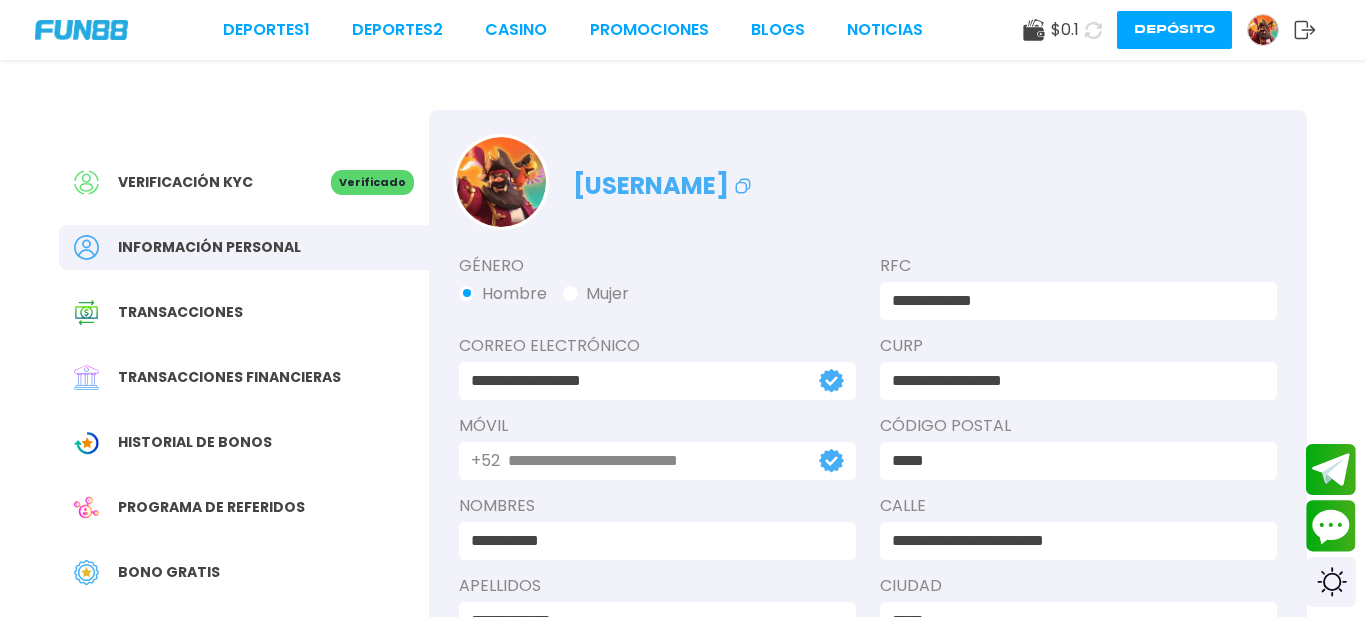 click on "Verificación KYC" at bounding box center (185, 182) 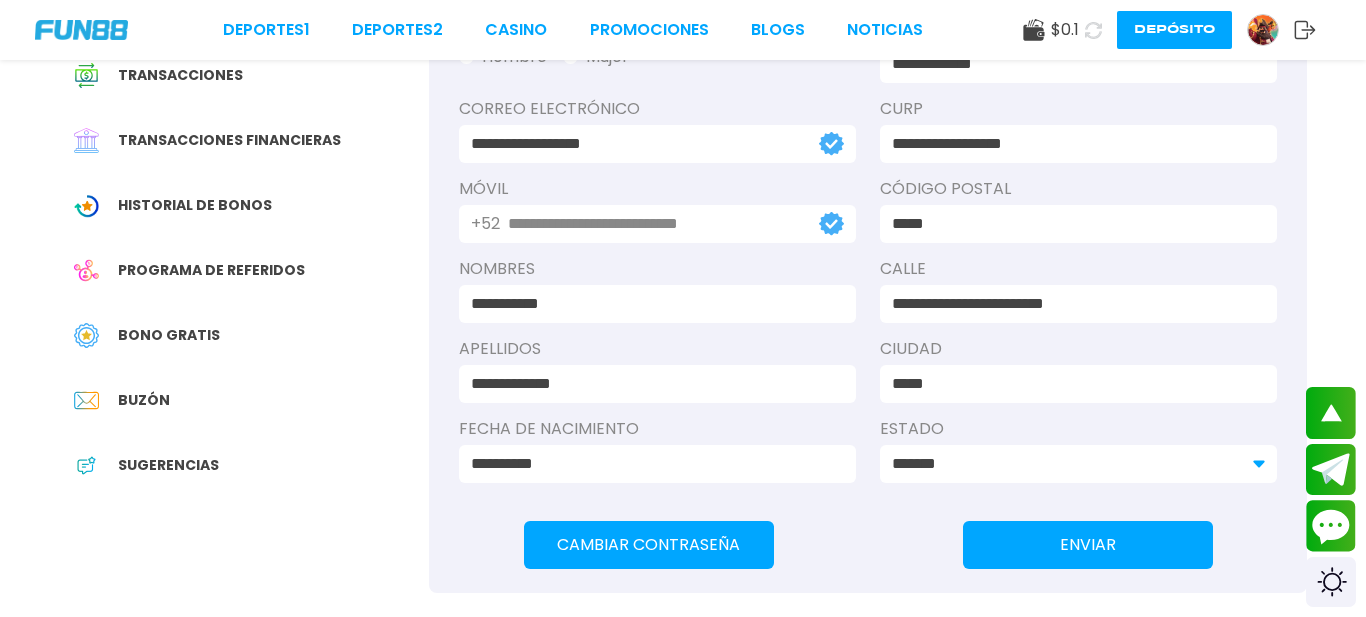 scroll, scrollTop: 266, scrollLeft: 0, axis: vertical 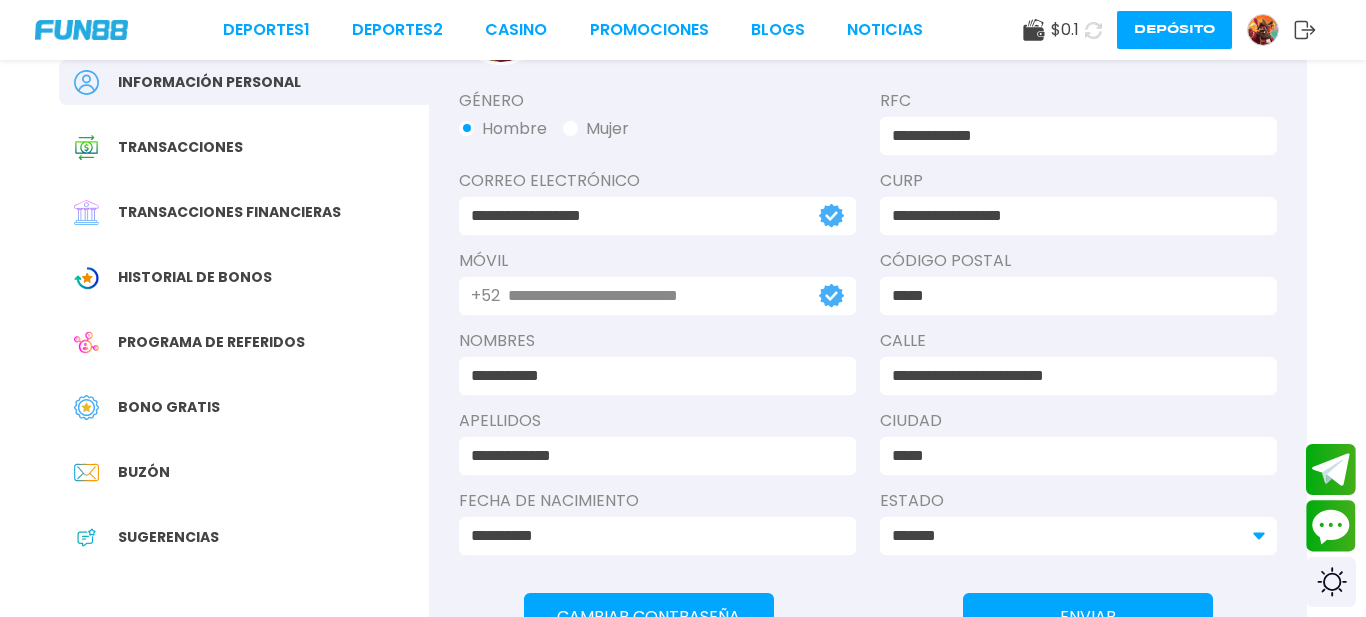 click on "Historial de Bonos" at bounding box center [244, 277] 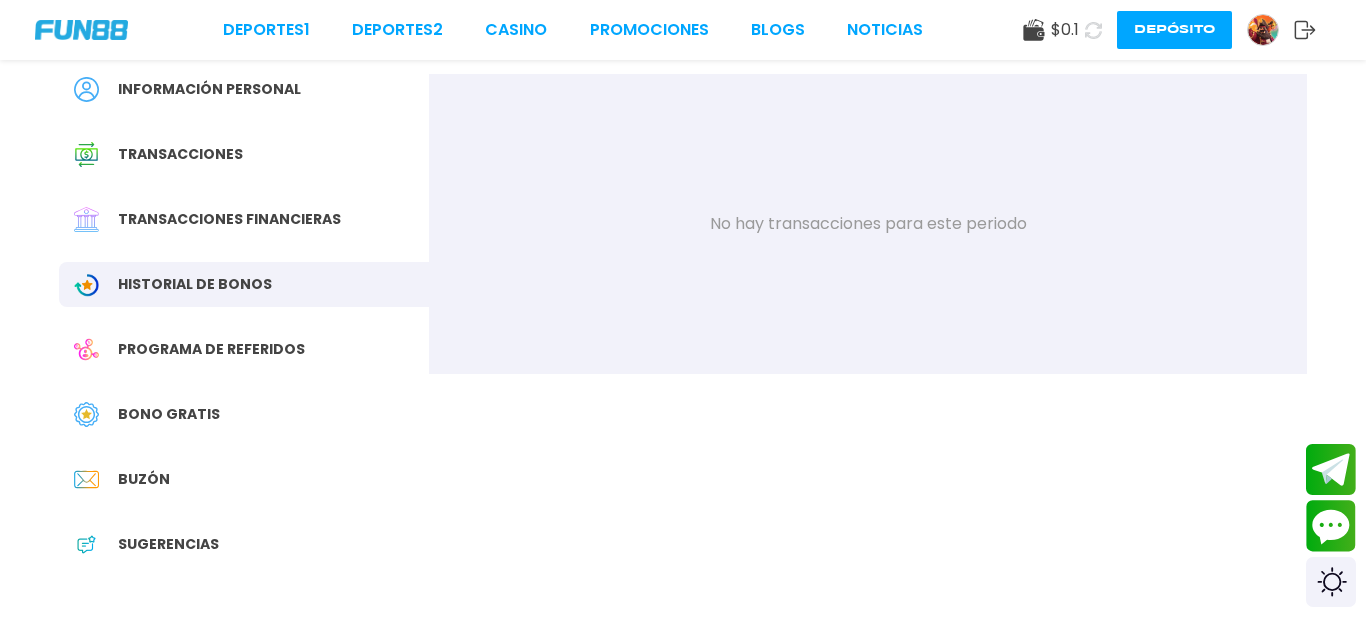 scroll, scrollTop: 160, scrollLeft: 0, axis: vertical 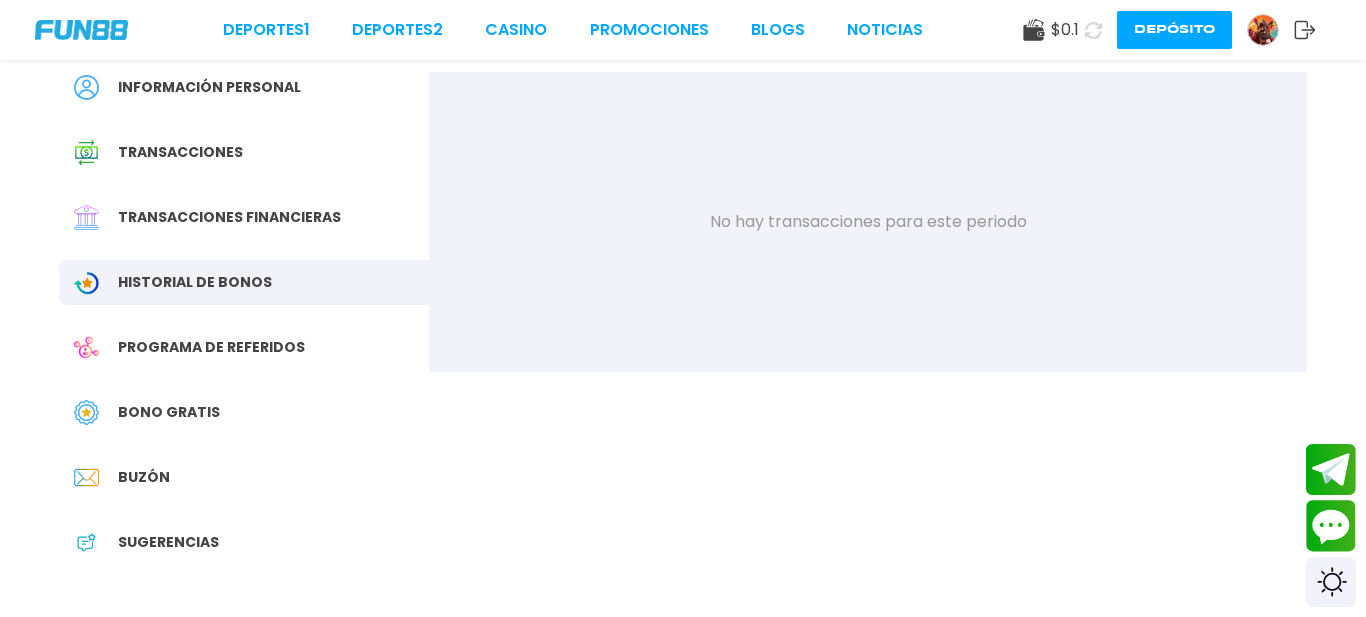 click on "Bono Gratis" at bounding box center [244, 412] 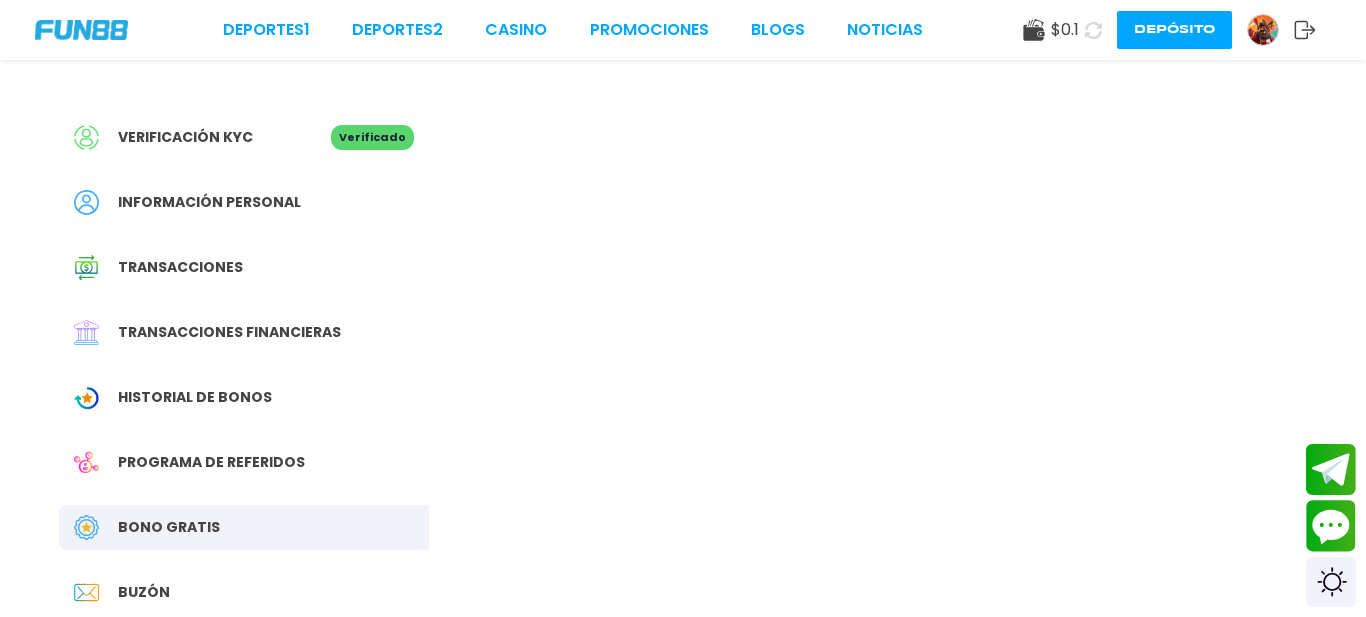 scroll, scrollTop: 0, scrollLeft: 0, axis: both 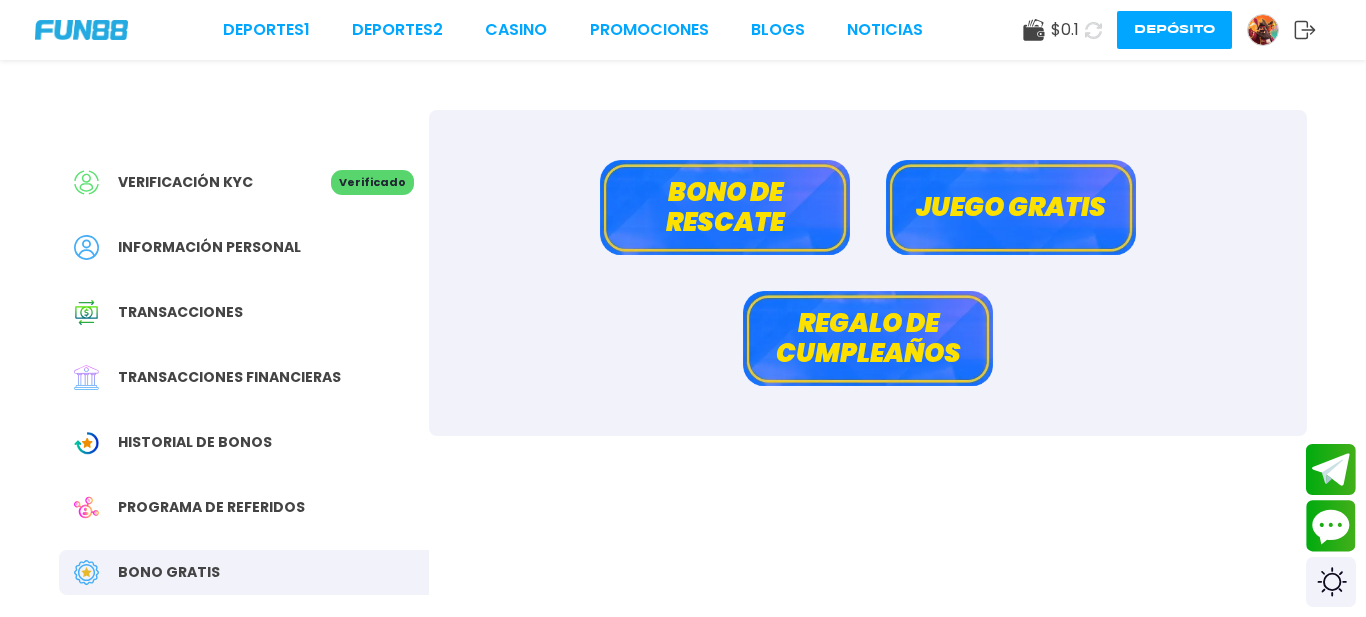 click on "Juego gratis" at bounding box center (1011, 207) 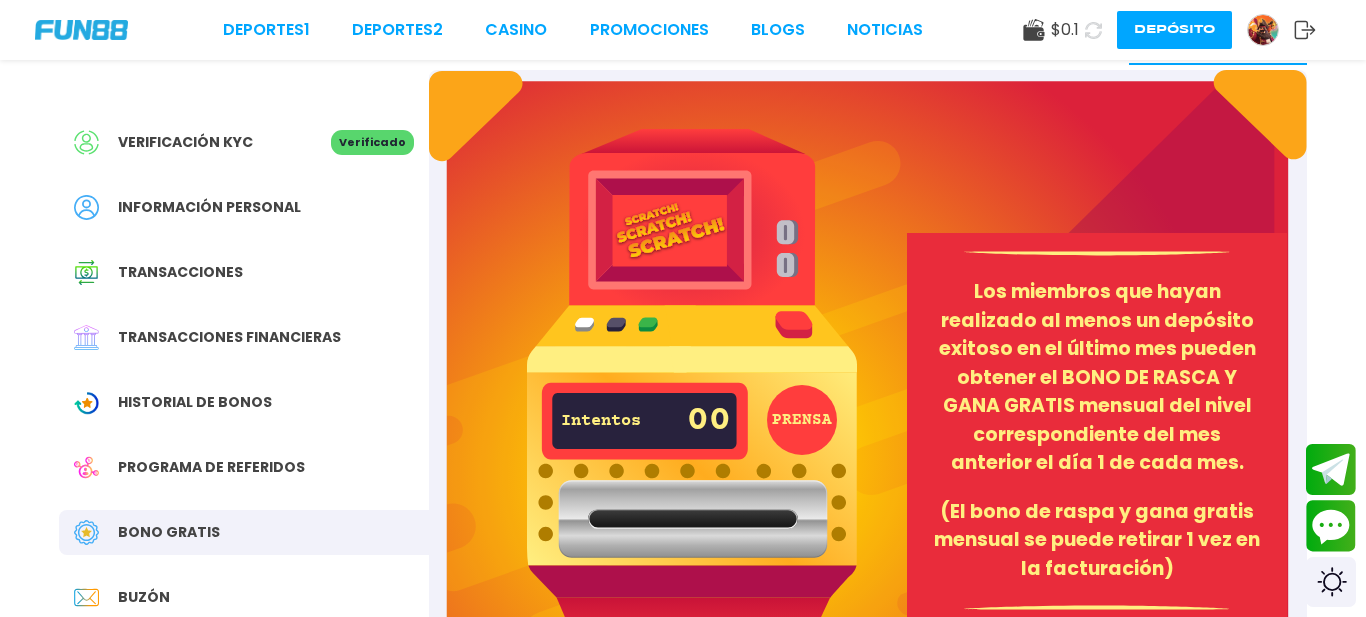 scroll, scrollTop: 0, scrollLeft: 0, axis: both 